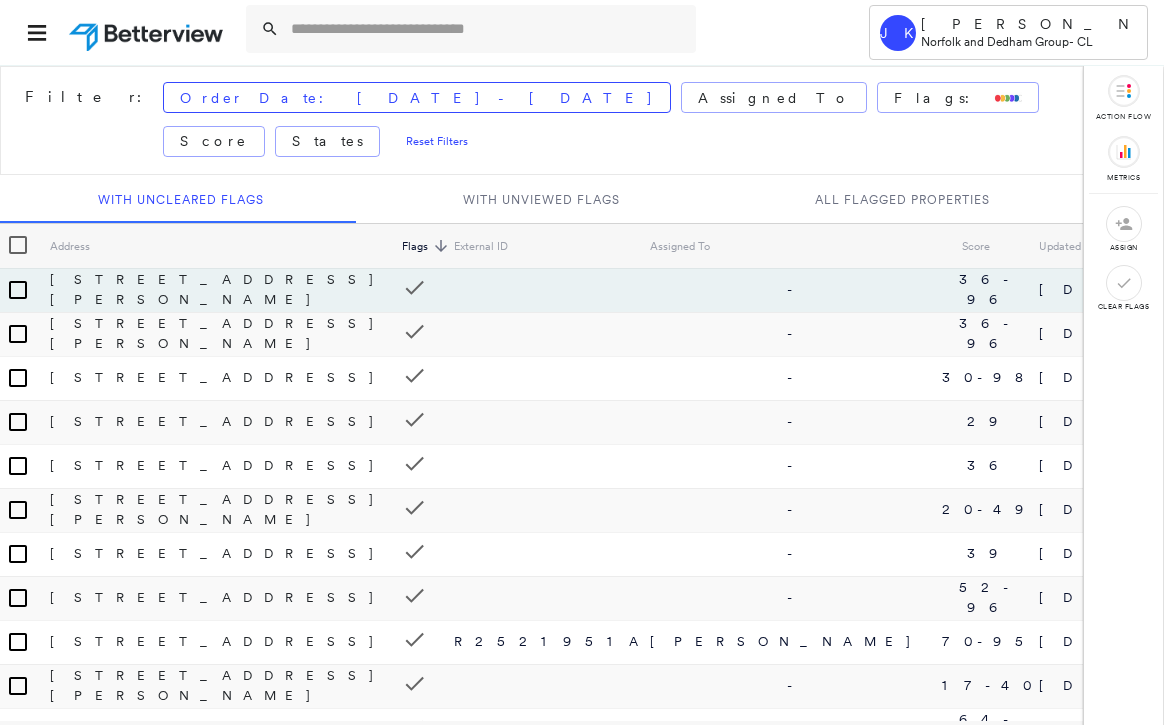 scroll, scrollTop: 0, scrollLeft: 0, axis: both 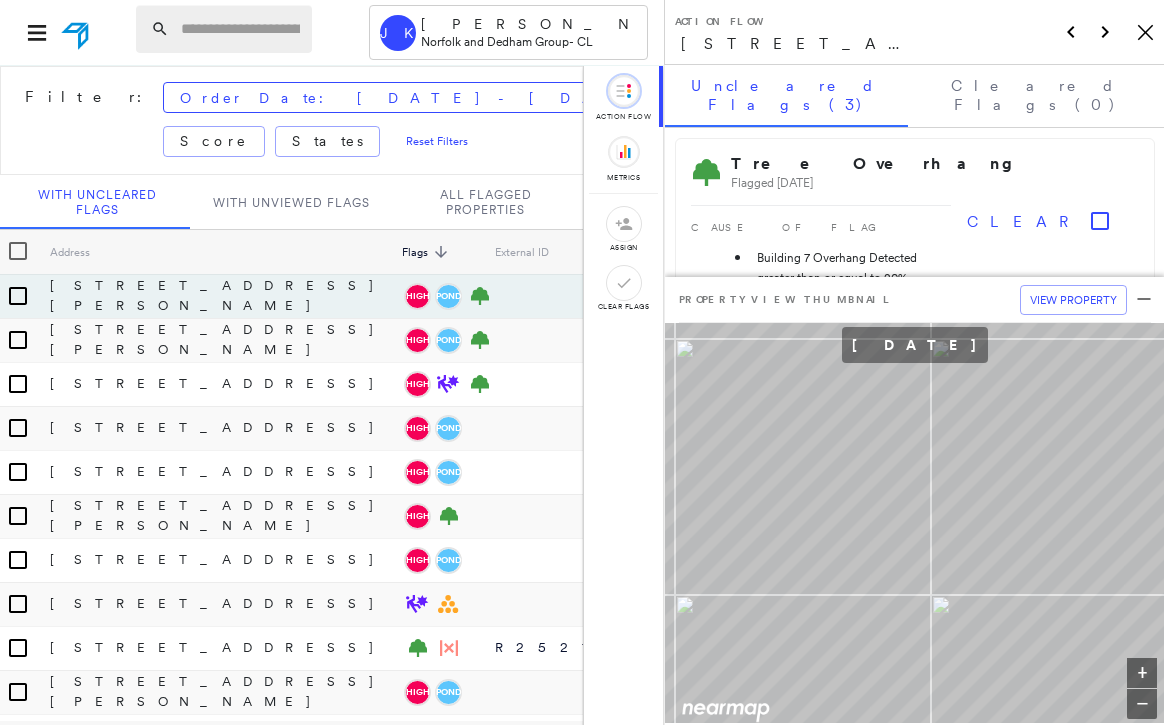 click at bounding box center [240, 29] 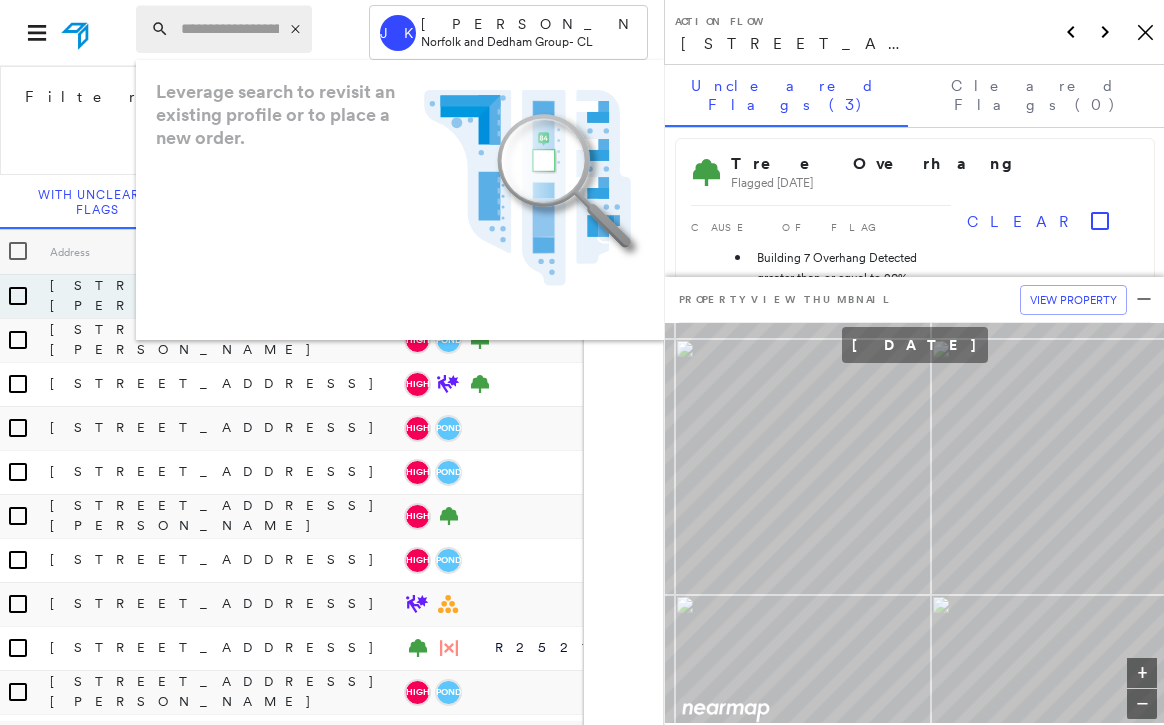 paste on "**********" 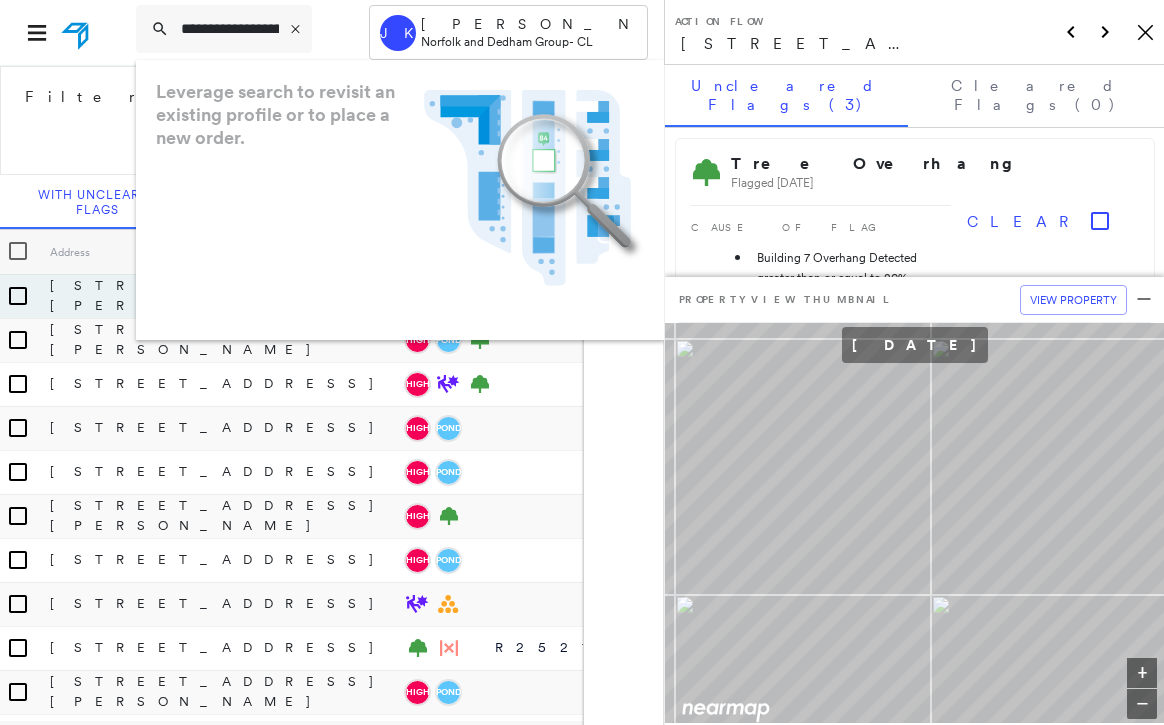 scroll, scrollTop: 0, scrollLeft: 170, axis: horizontal 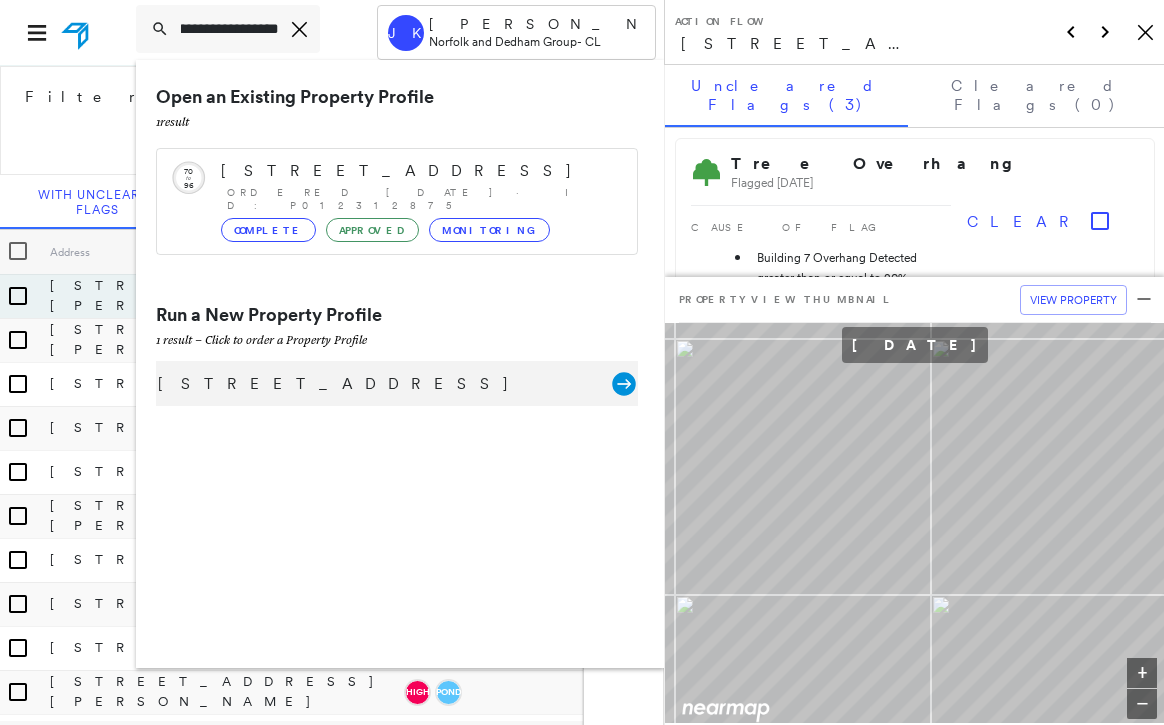 type on "**********" 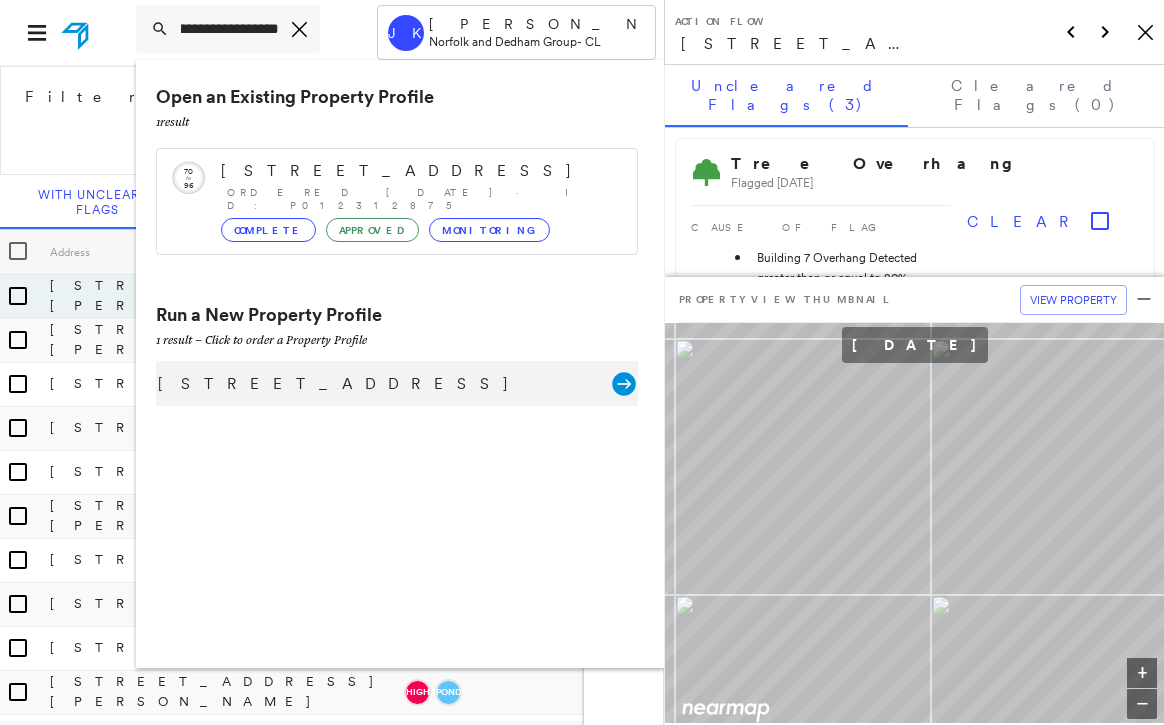 click on "[STREET_ADDRESS]" at bounding box center [383, 384] 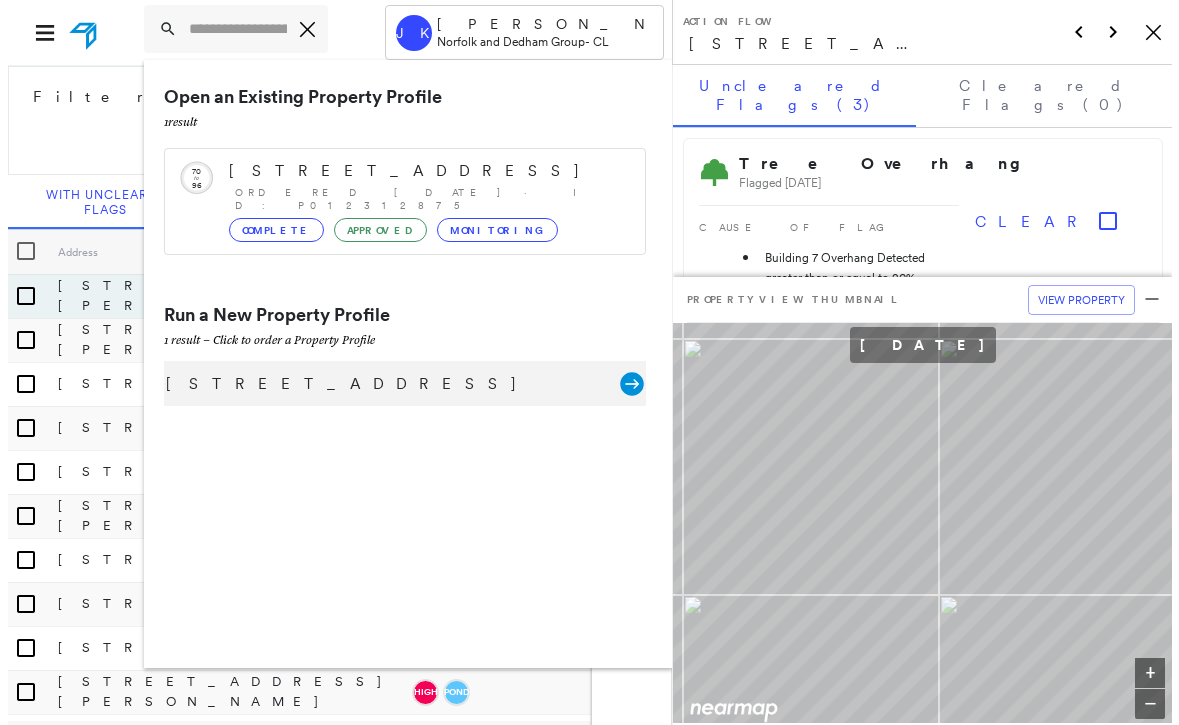 scroll, scrollTop: 0, scrollLeft: 0, axis: both 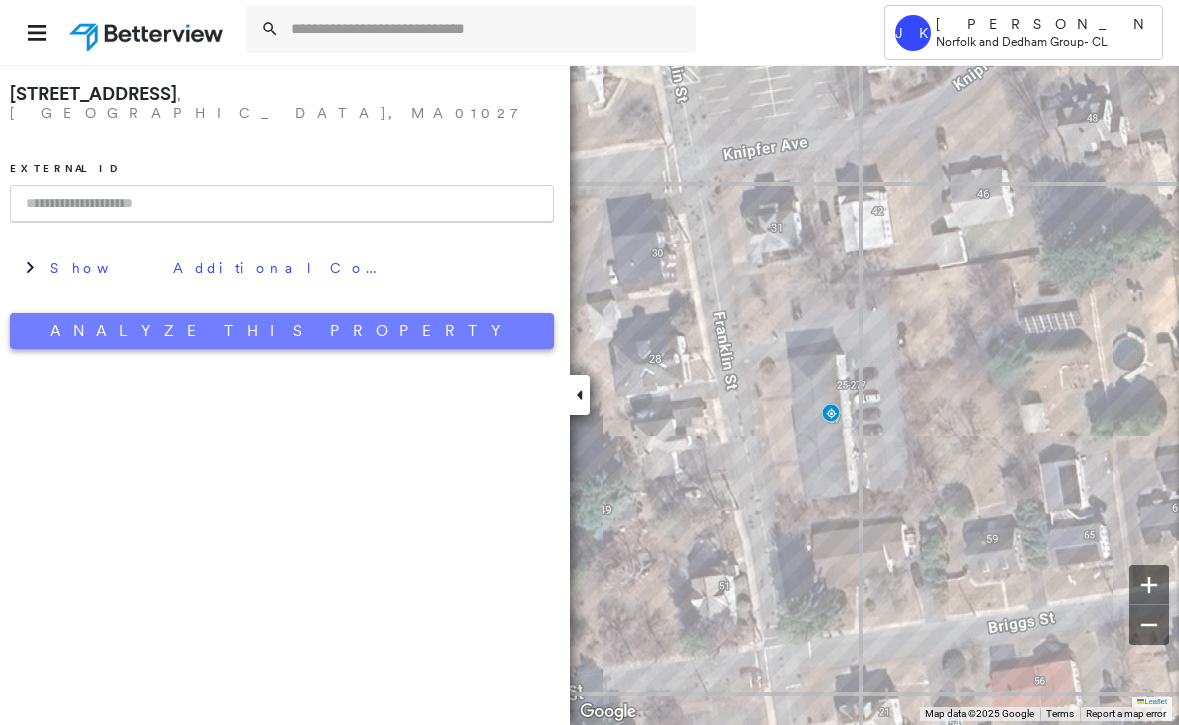 click on "Analyze This Property" at bounding box center (282, 331) 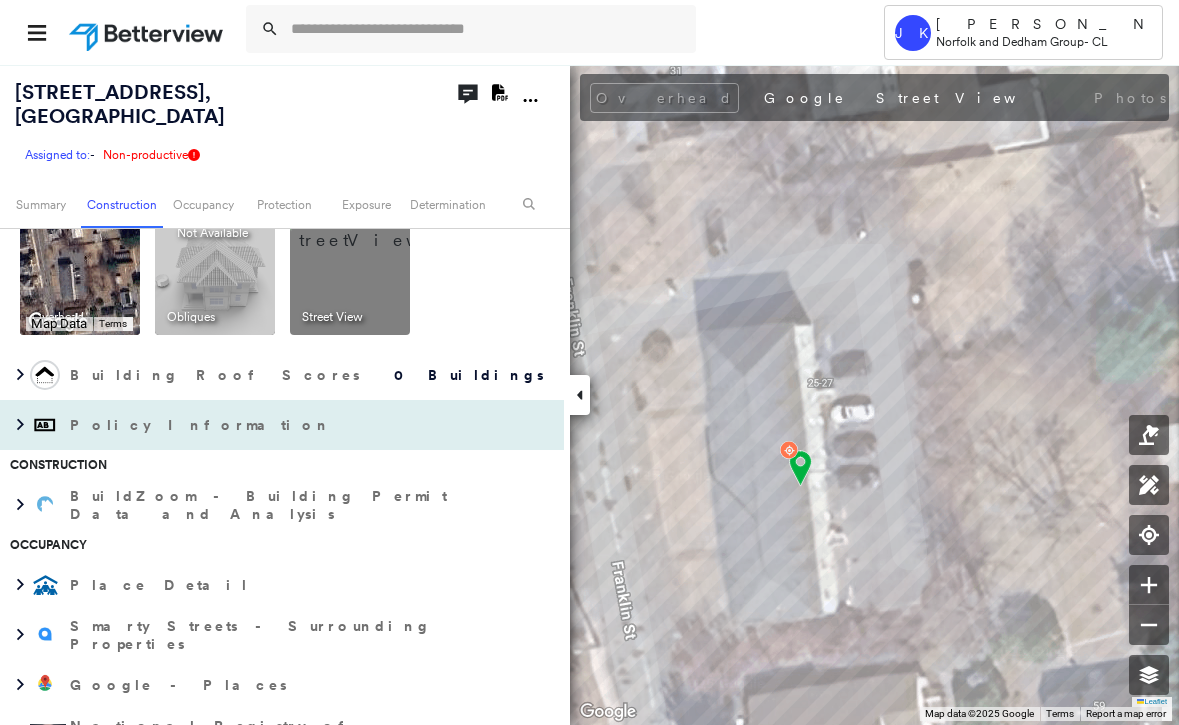scroll, scrollTop: 0, scrollLeft: 0, axis: both 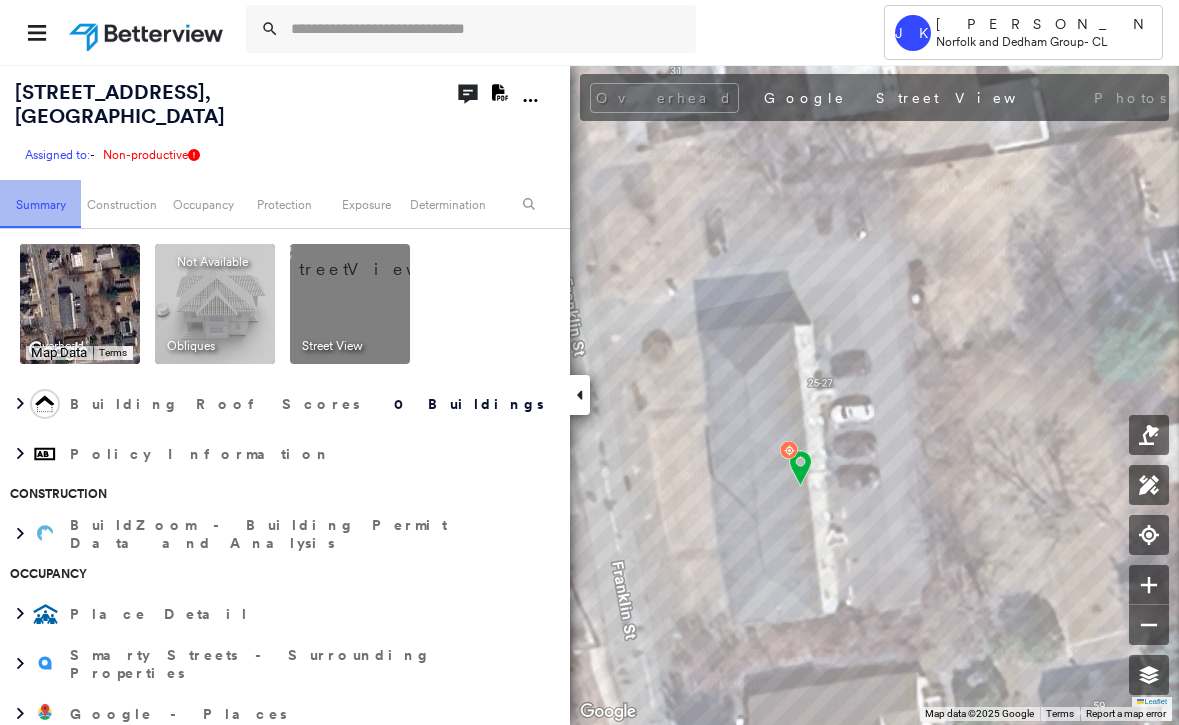 click on "Summary" at bounding box center [40, 204] 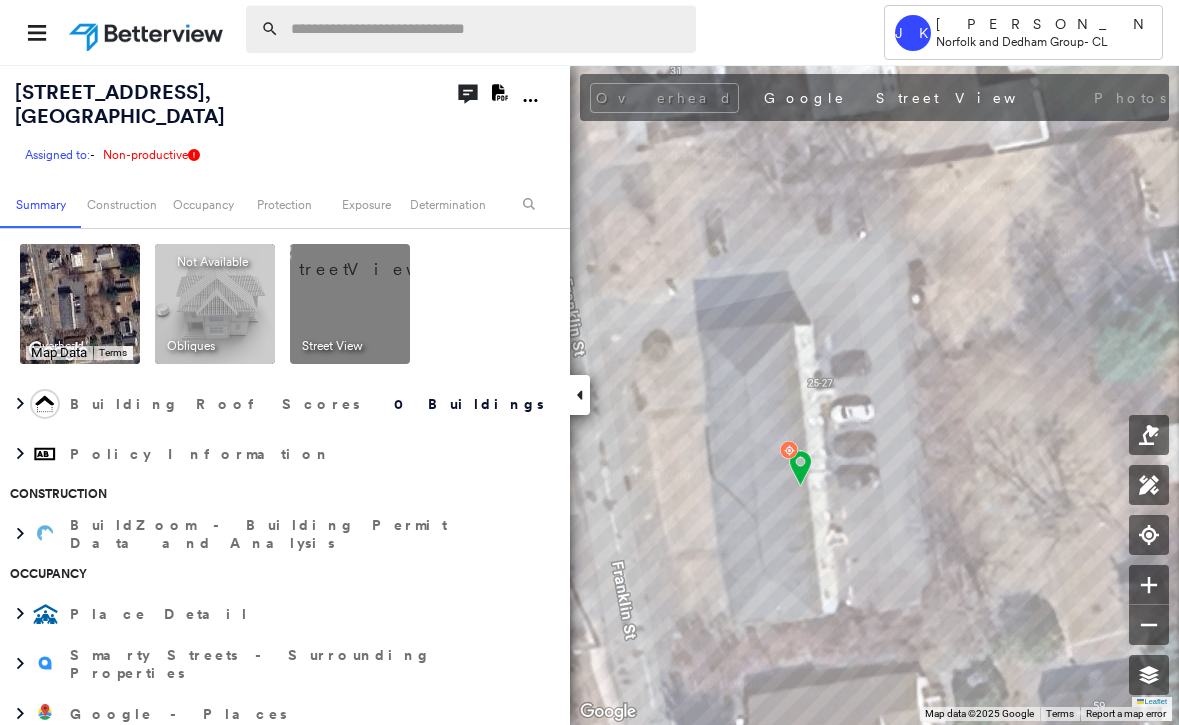 click at bounding box center (487, 29) 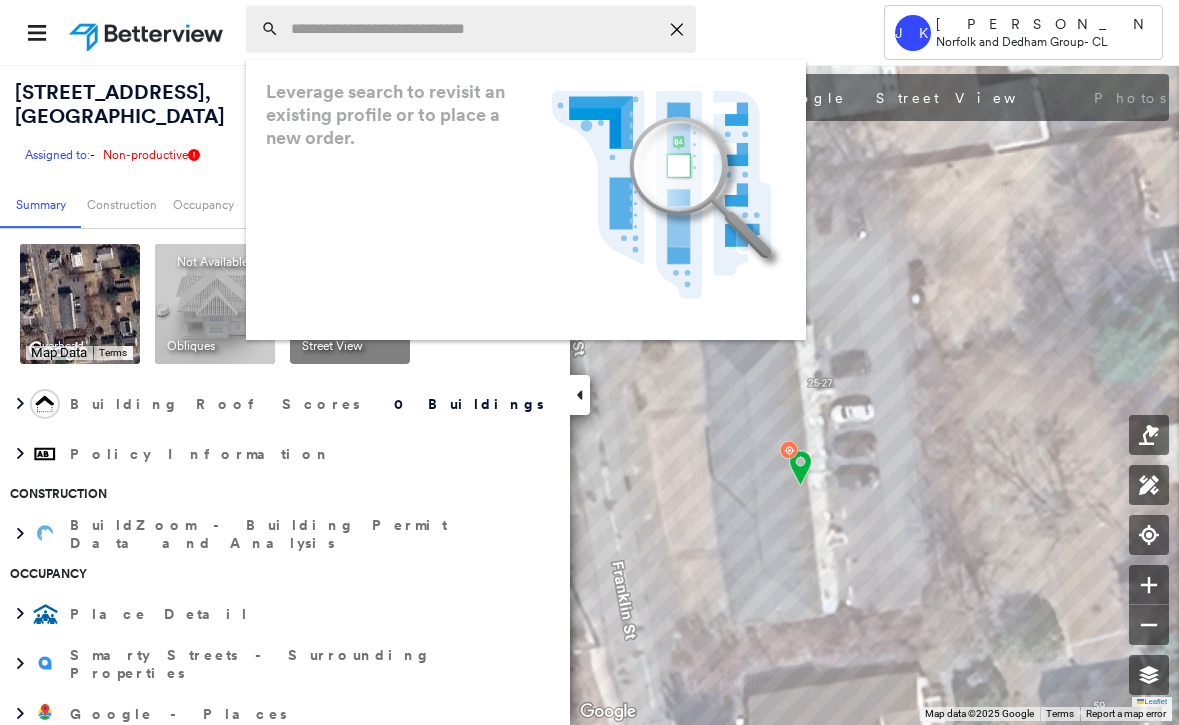 paste on "**********" 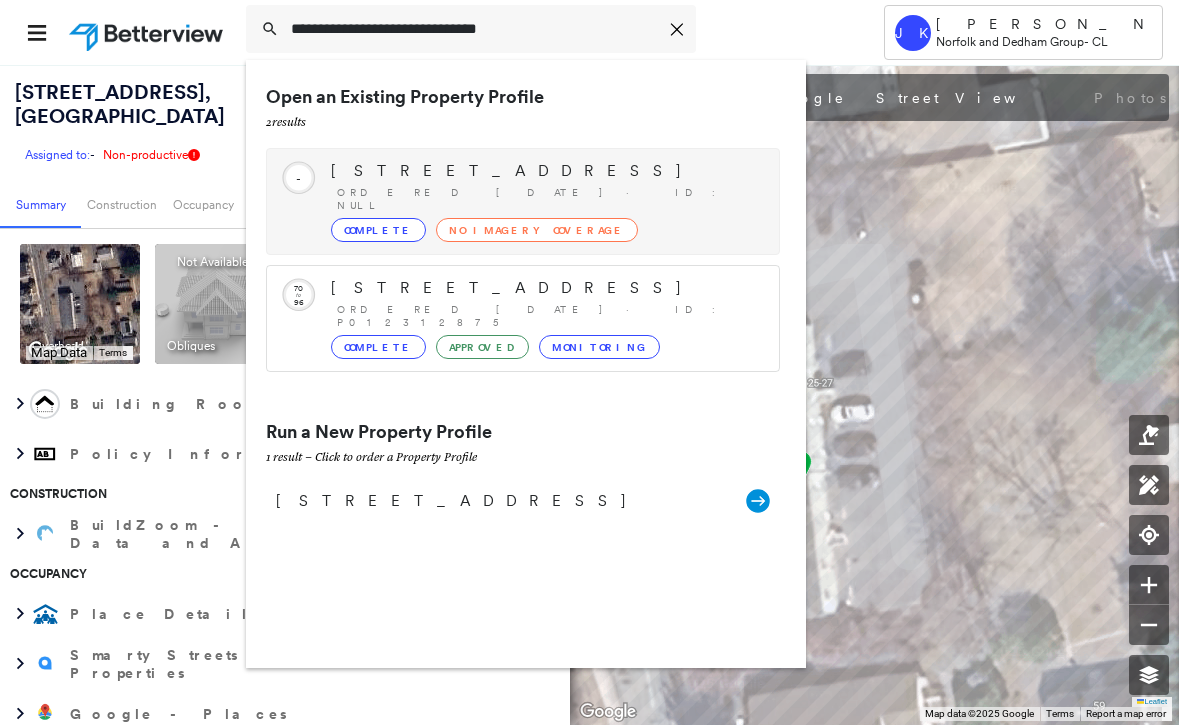 type on "**********" 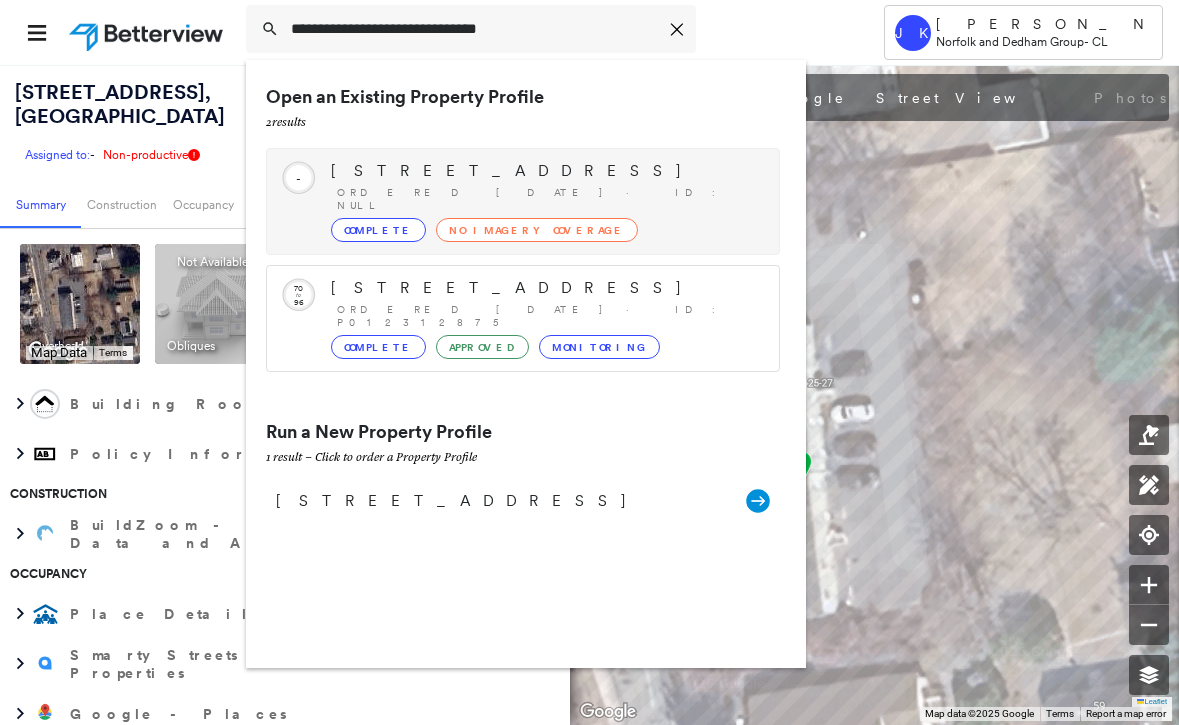 click on "[STREET_ADDRESS] Ordered [DATE] · ID: null Complete No Imagery Coverage" at bounding box center [545, 201] 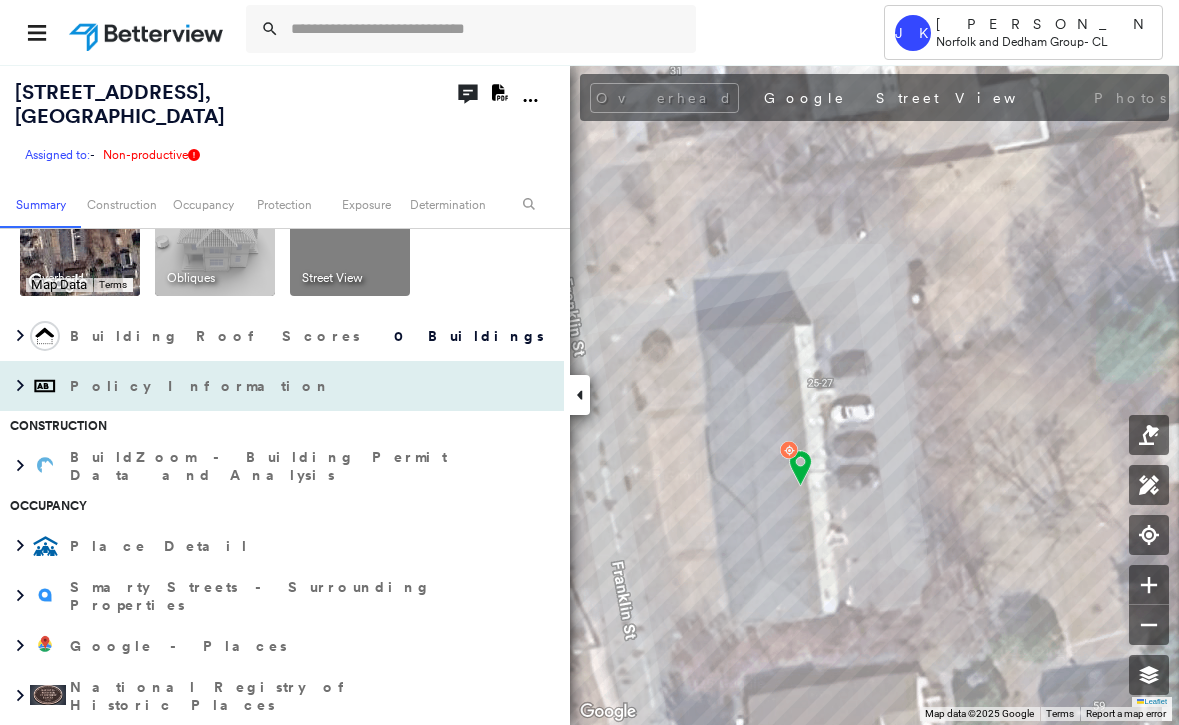 scroll, scrollTop: 0, scrollLeft: 0, axis: both 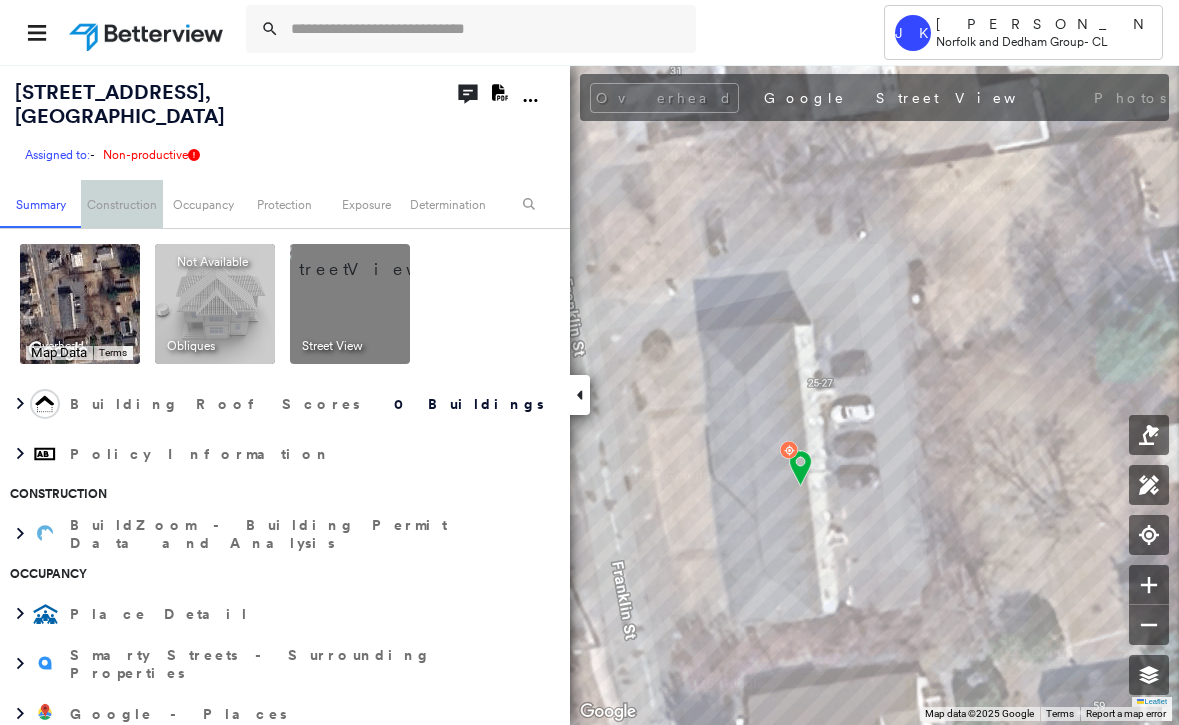 click on "Construction" at bounding box center (121, 204) 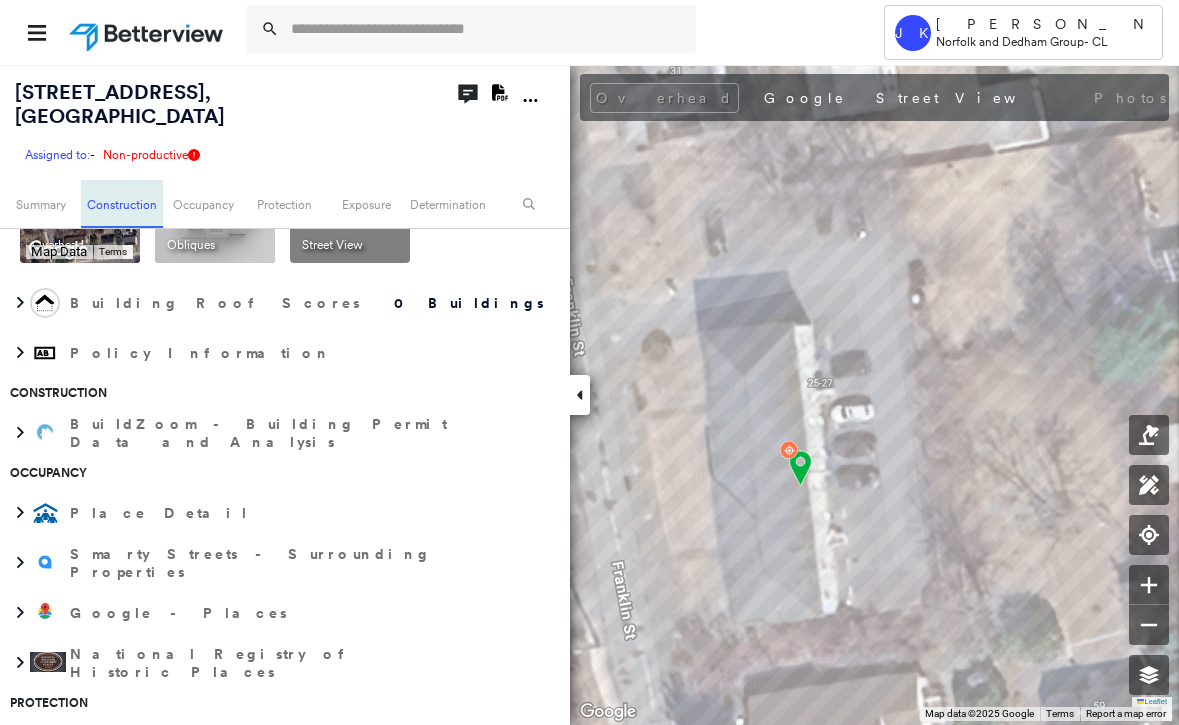 scroll, scrollTop: 261, scrollLeft: 0, axis: vertical 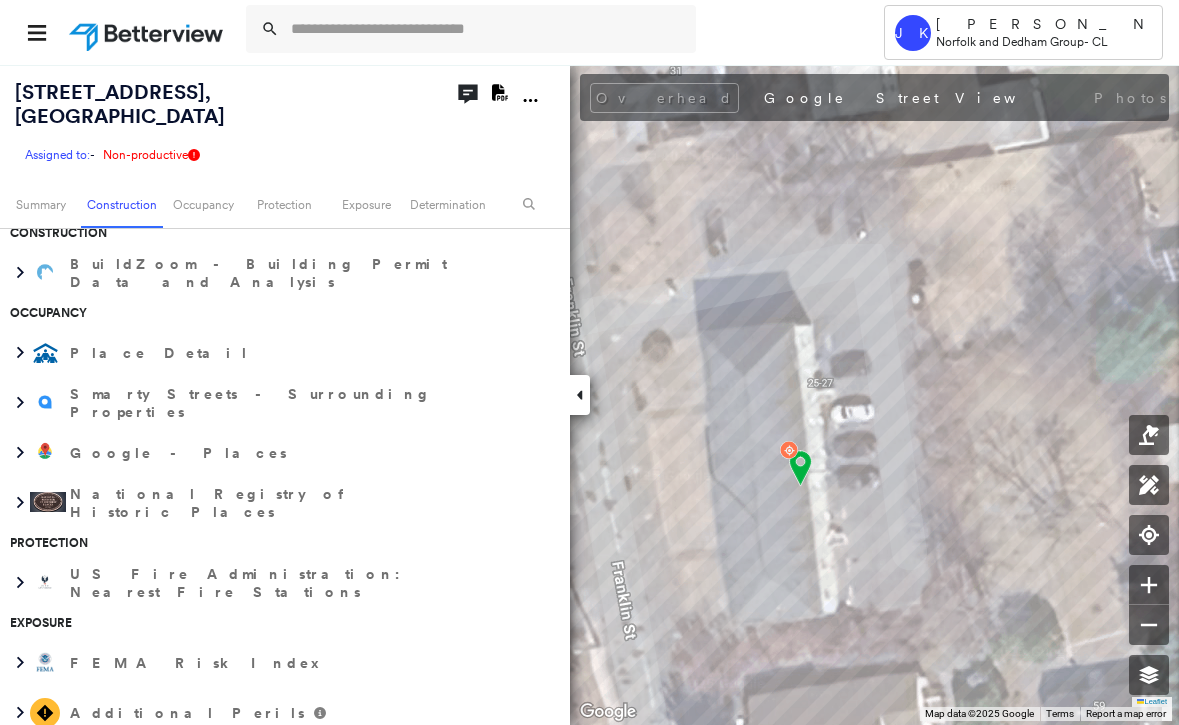 click at bounding box center (789, 450) 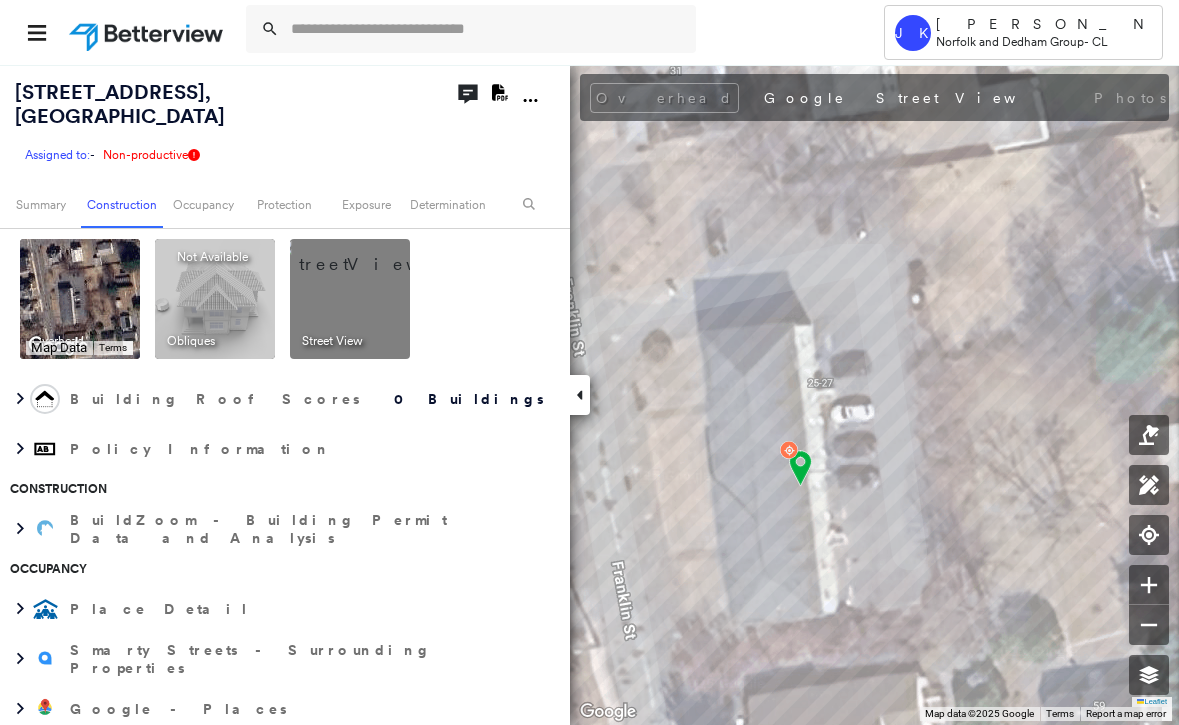 scroll, scrollTop: 0, scrollLeft: 0, axis: both 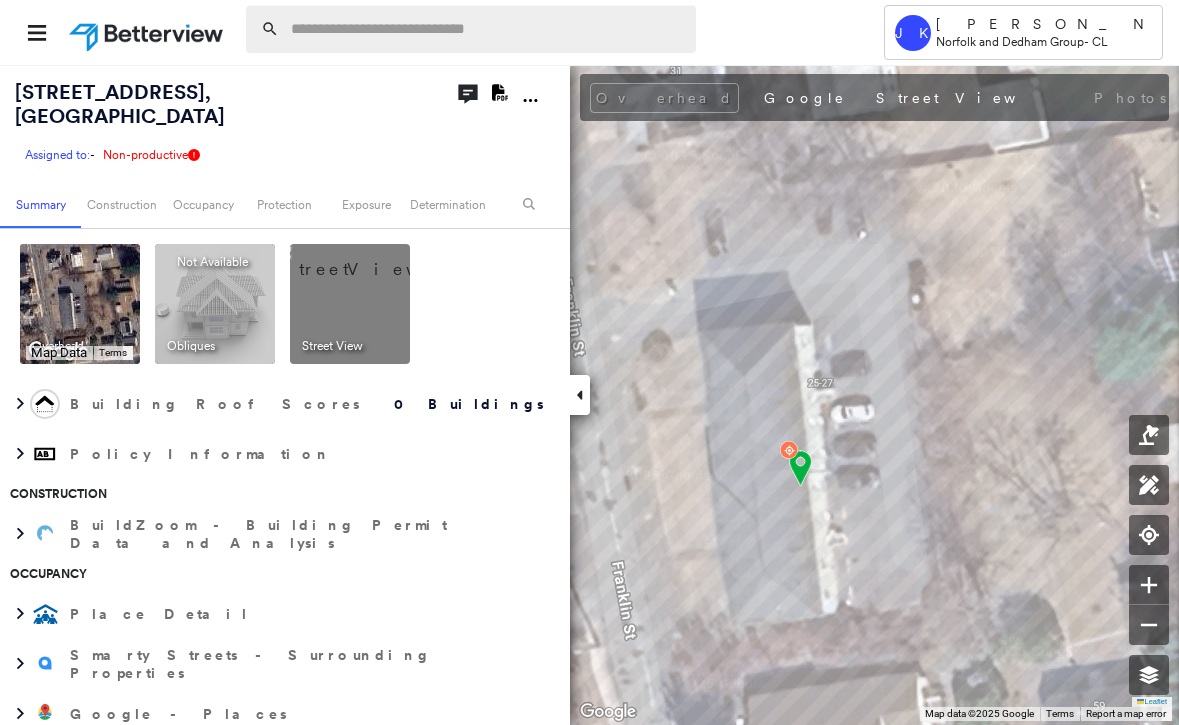 click at bounding box center (487, 29) 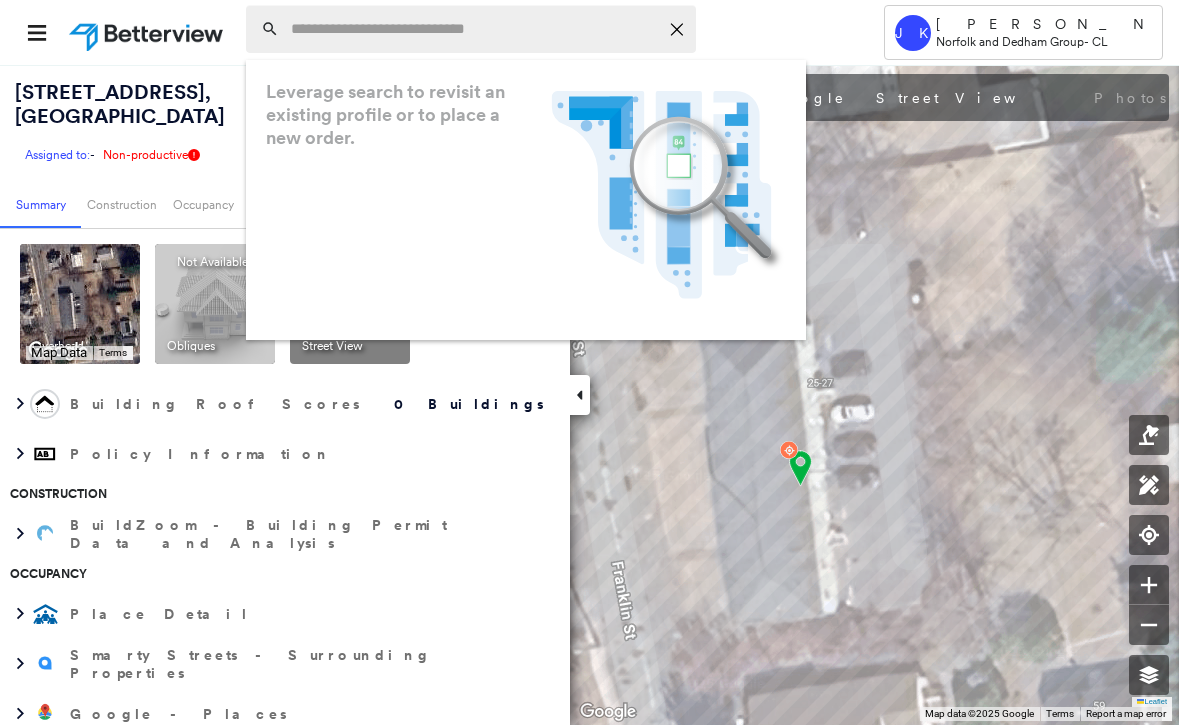 paste on "**********" 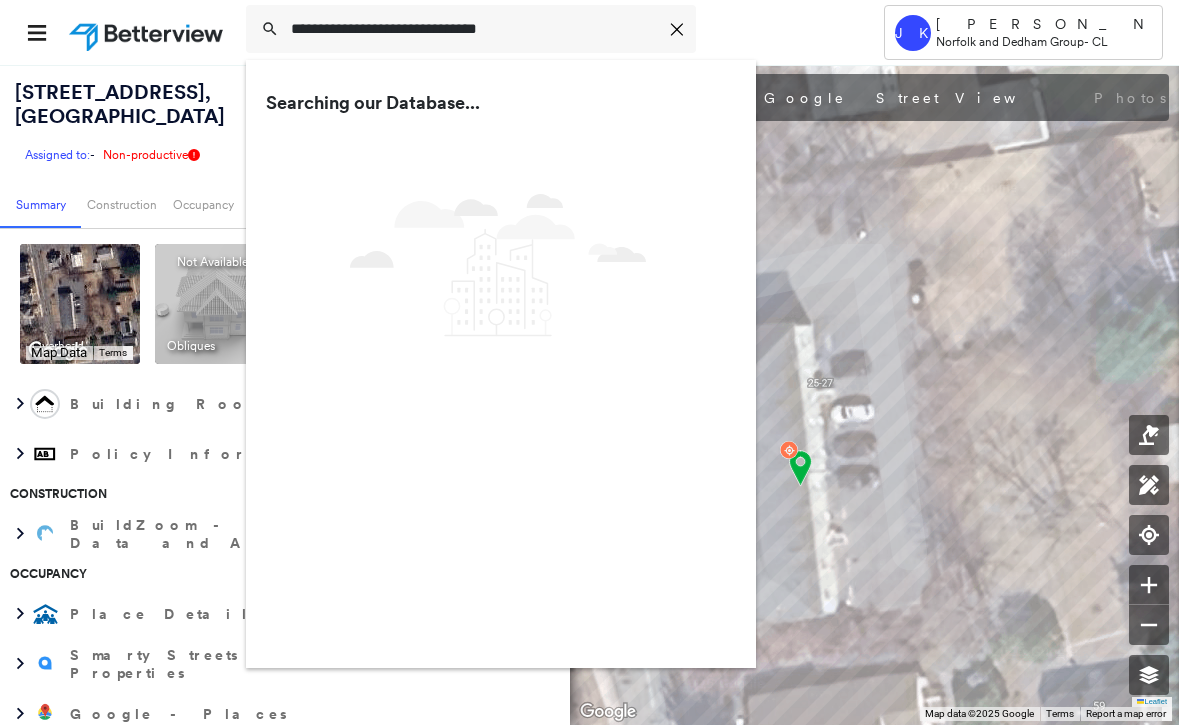 type on "**********" 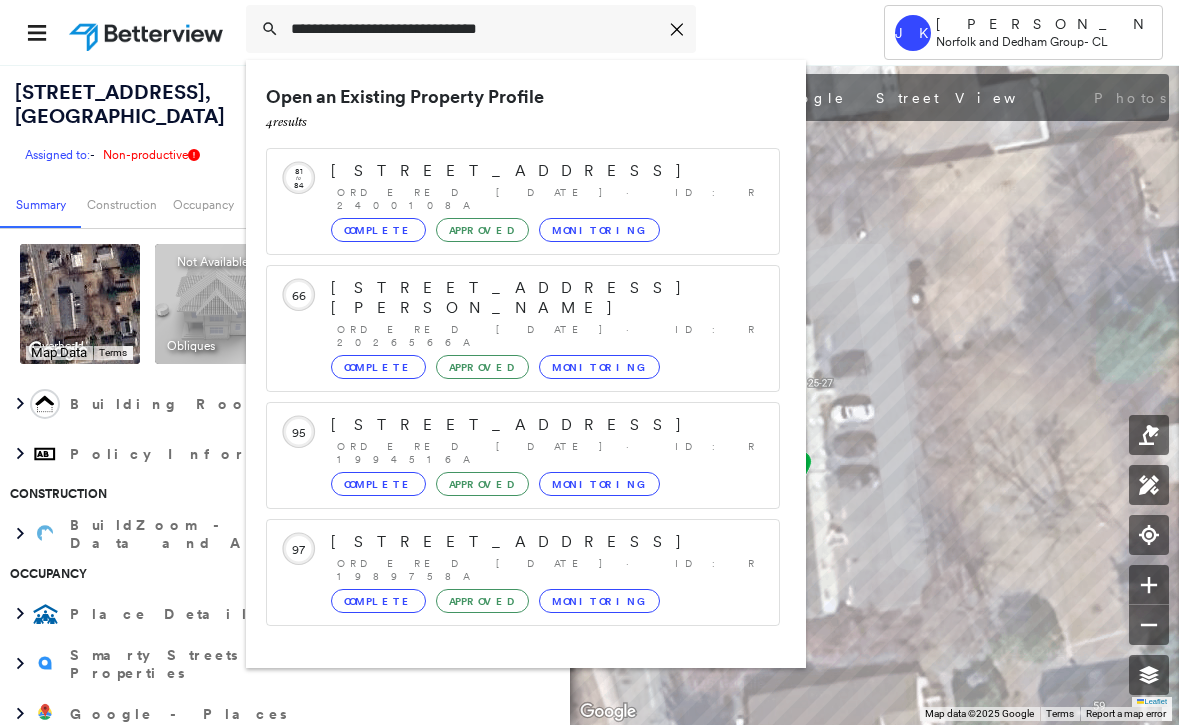 drag, startPoint x: 461, startPoint y: 262, endPoint x: 694, endPoint y: 104, distance: 281.5191 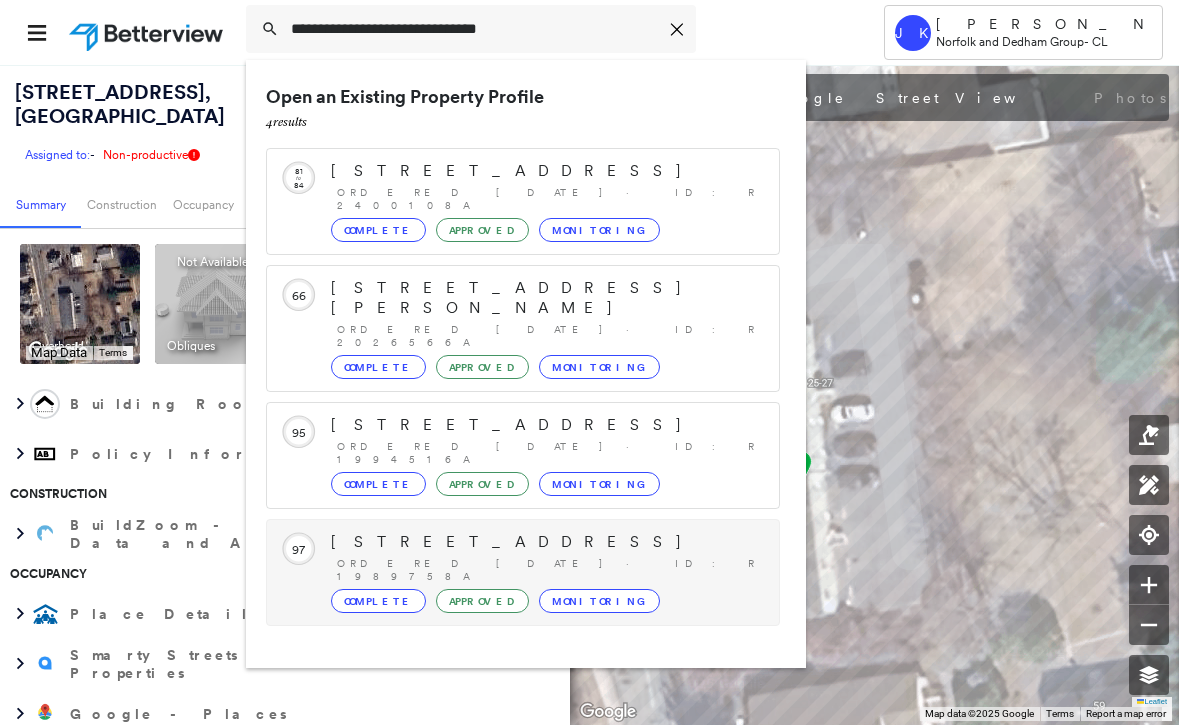 scroll, scrollTop: 57, scrollLeft: 0, axis: vertical 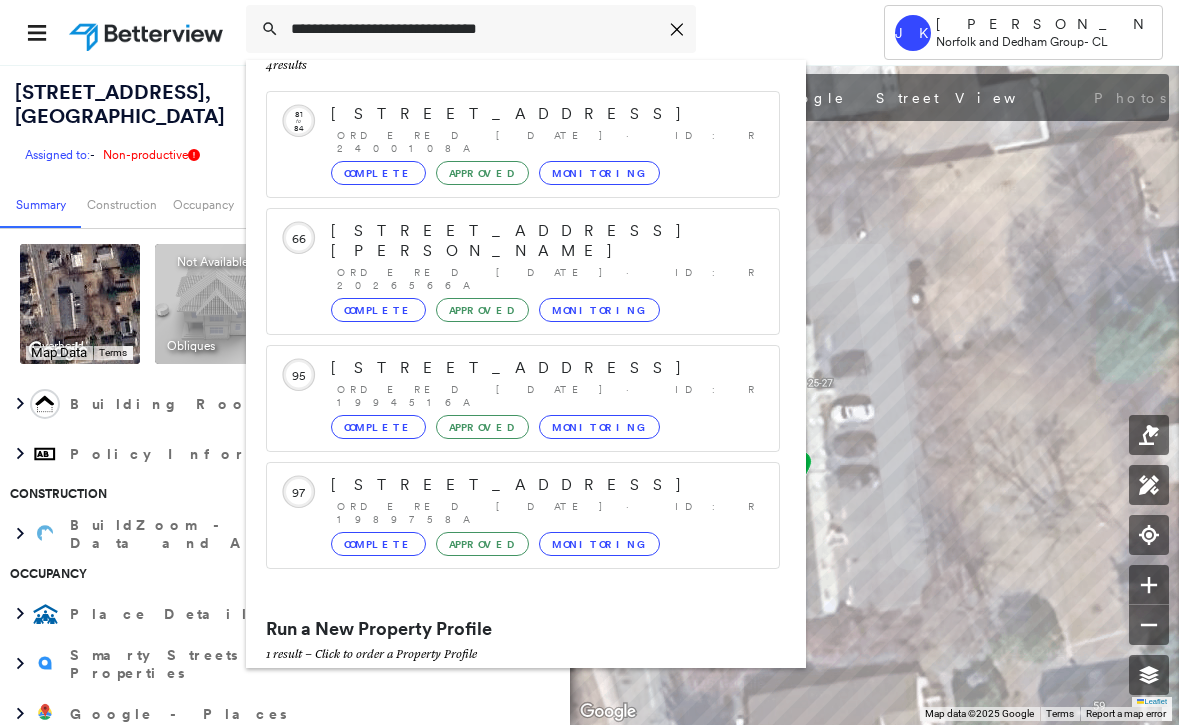 click on "[STREET_ADDRESS]" at bounding box center [501, 698] 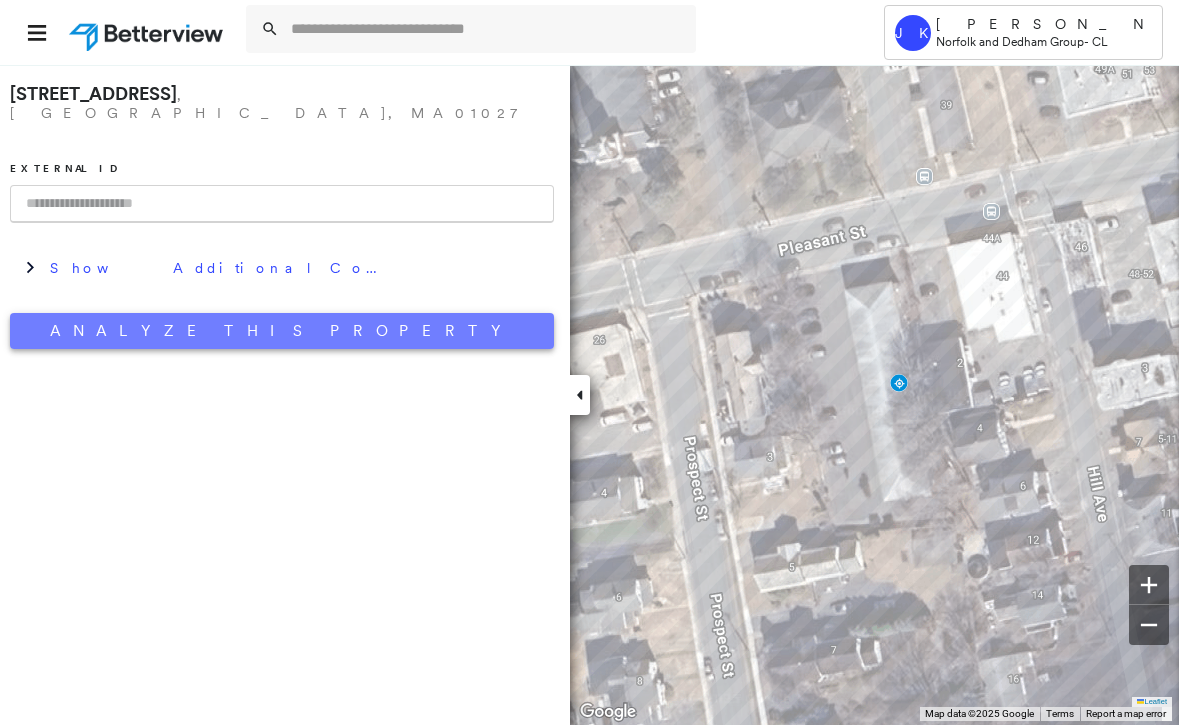 click on "Analyze This Property" at bounding box center (282, 331) 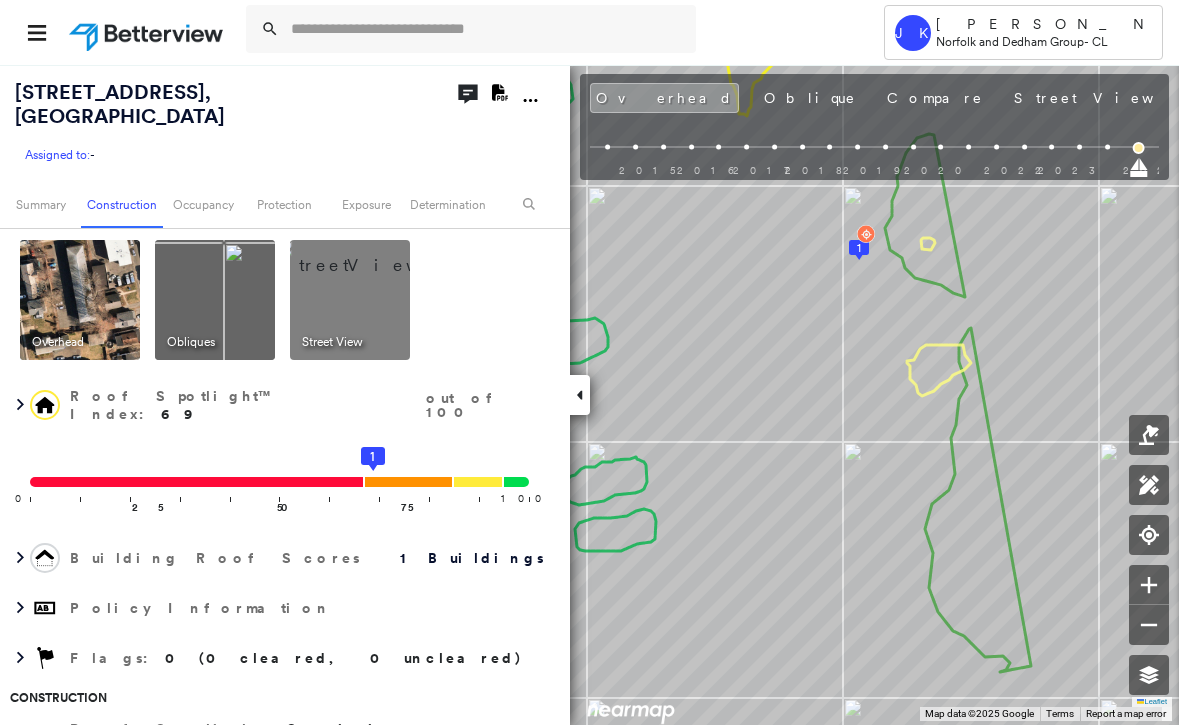 scroll, scrollTop: 0, scrollLeft: 0, axis: both 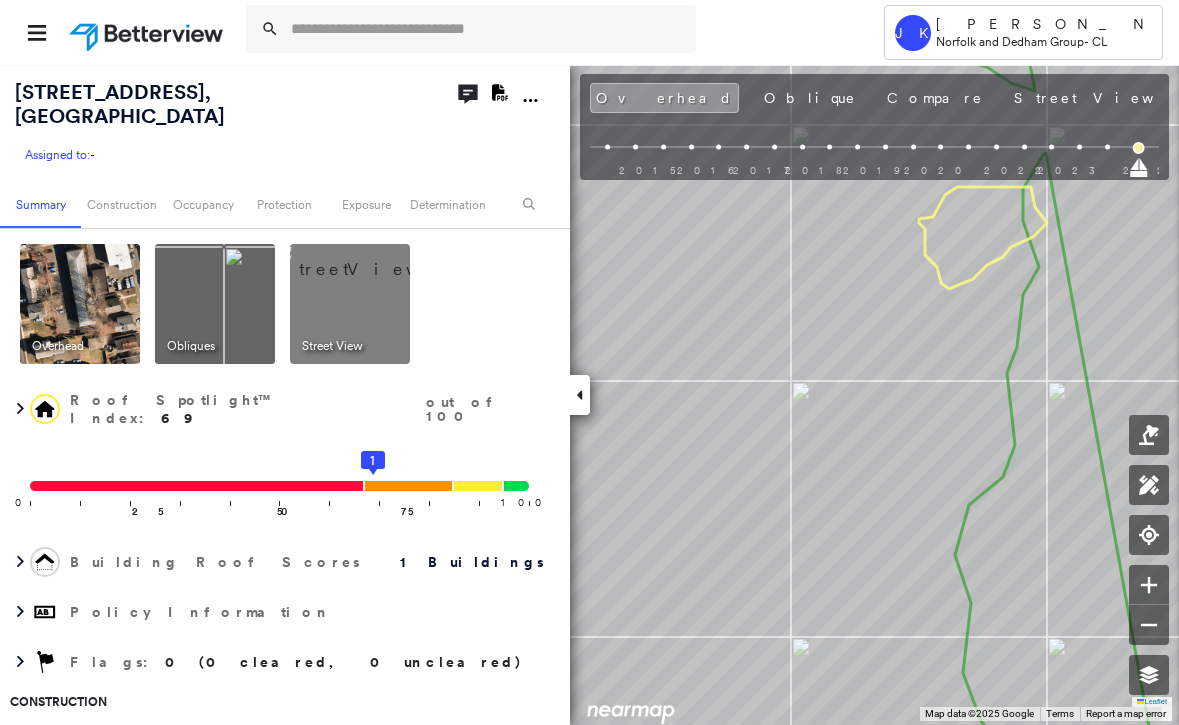 click at bounding box center (374, 259) 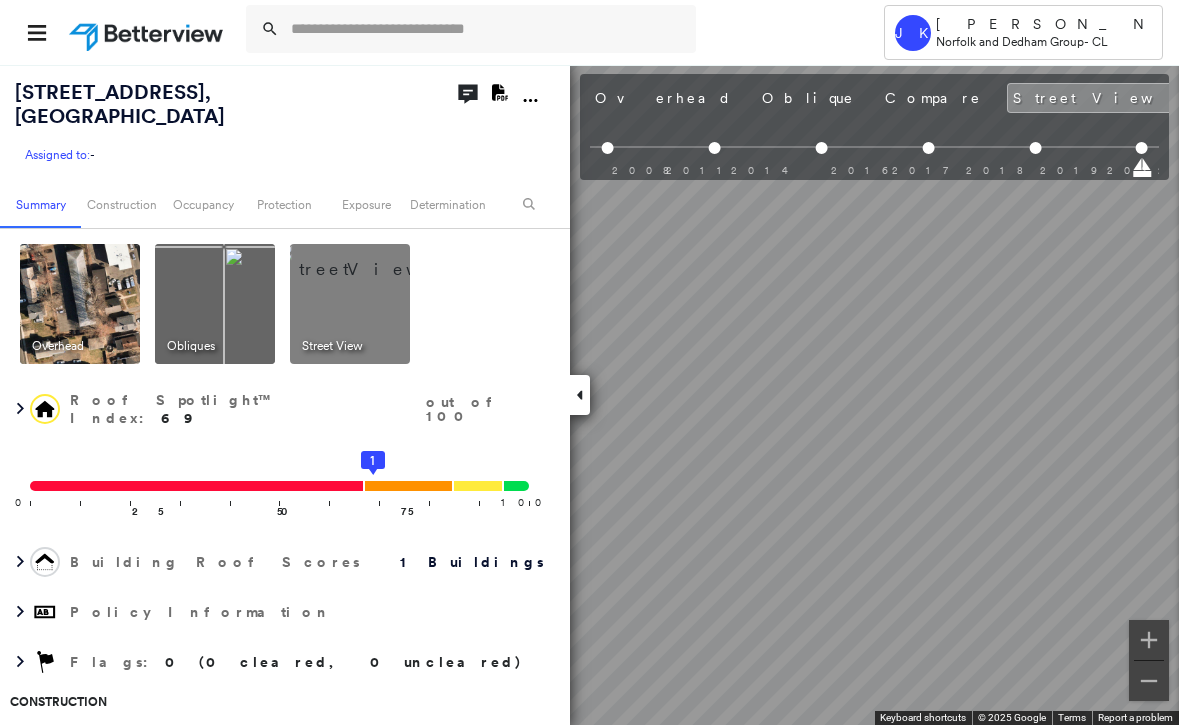 scroll, scrollTop: 0, scrollLeft: 419, axis: horizontal 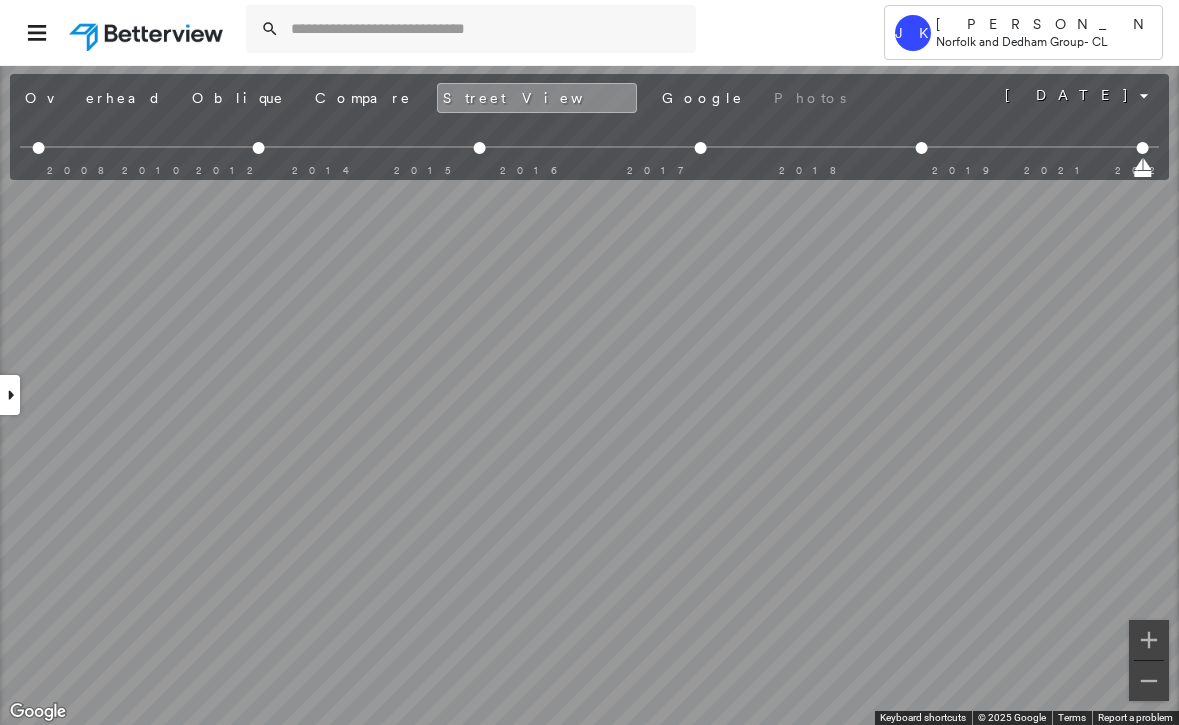 click on "Tower JK [PERSON_NAME] Norfolk and Dedham Group  -   CL [STREET_ADDRESS] Assigned to:  - Assigned to:  - Assigned to:  - Open Comments Download PDF Report Summary Construction Occupancy Protection Exposure Determination Overhead Obliques Street View Roof Spotlight™ Index :  69 out of 100 0 100 25 50 75 1 Building Roof Scores 1 Buildings Policy Information Flags :  0 (0 cleared, 0 uncleared) Construction Roof Spotlights :  Staining, Overhang, Roof Debris, Vent Property Features :  Car, Dumpster Roof Size & Shape :  1 building  - Hip | Asphalt Shingle BuildZoom - Building Permit Data and Analysis Occupancy Place Detail Smarty Streets - Surrounding Properties Google - Places National Registry of Historic Places Protection US Fire Administration: Nearest Fire Stations Exposure FEMA Risk Index Additional Perils Determination Flags :  0 (0 cleared, 0 uncleared) Uncleared Flags (0) Cleared Flags  (0) There are no  uncleared  flags. Action Taken New Entry History Quote/New Business General Save" at bounding box center [589, 362] 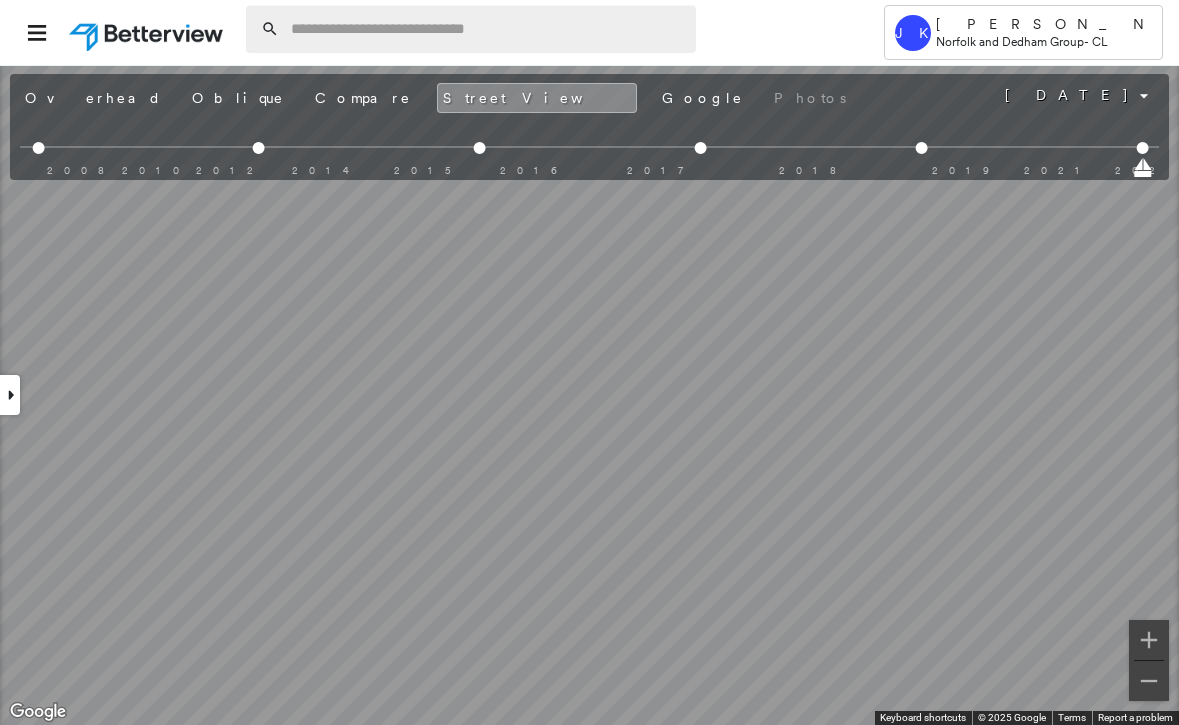 click at bounding box center (487, 29) 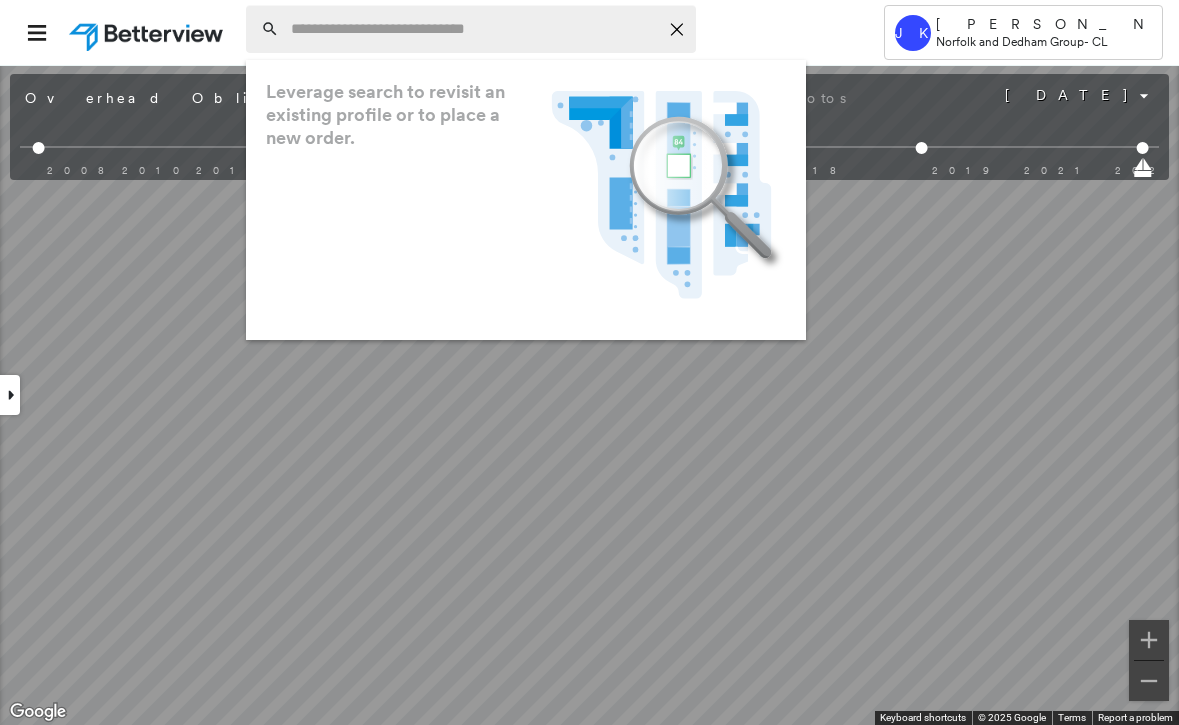 paste on "**********" 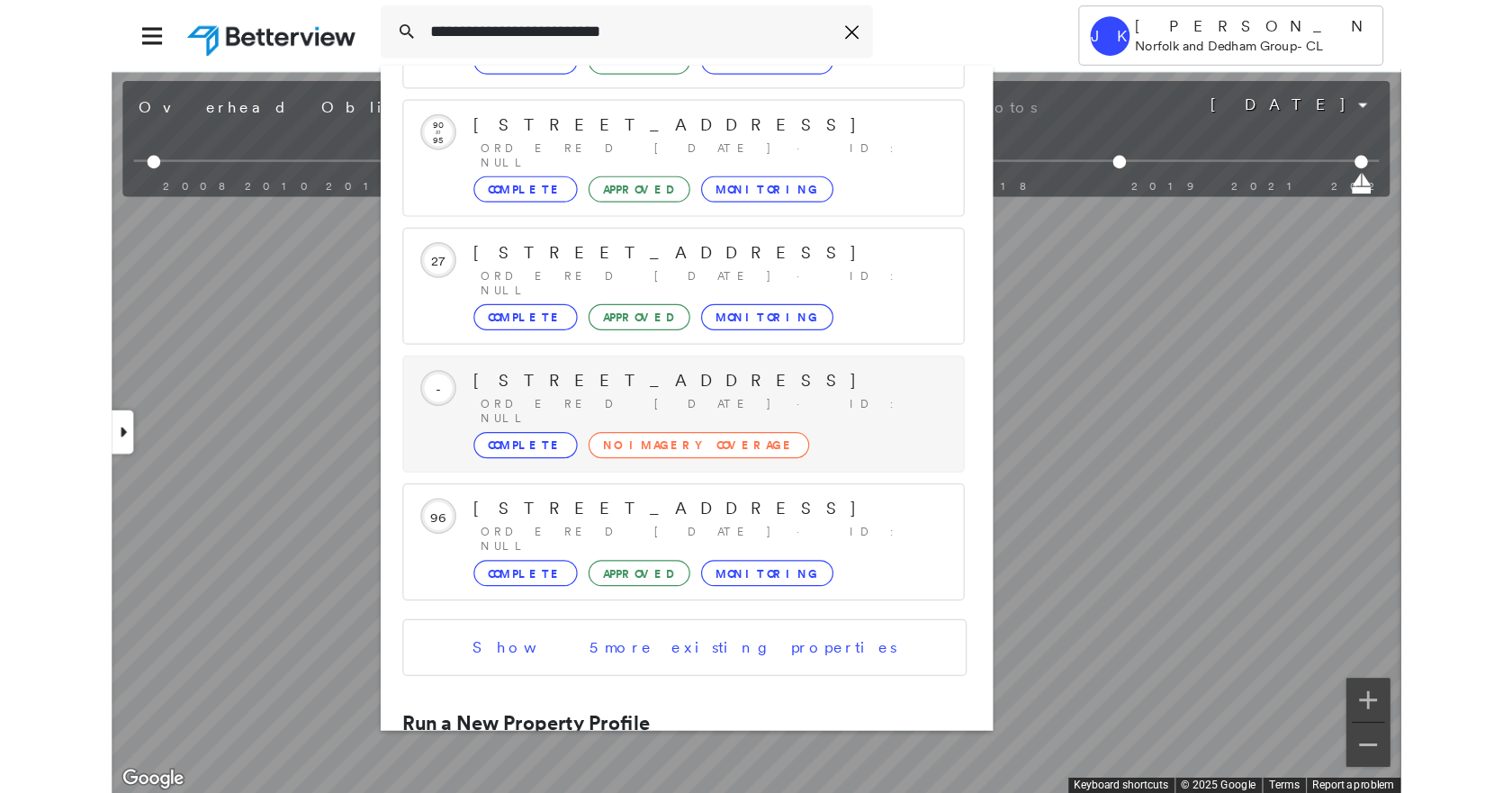 scroll, scrollTop: 192, scrollLeft: 0, axis: vertical 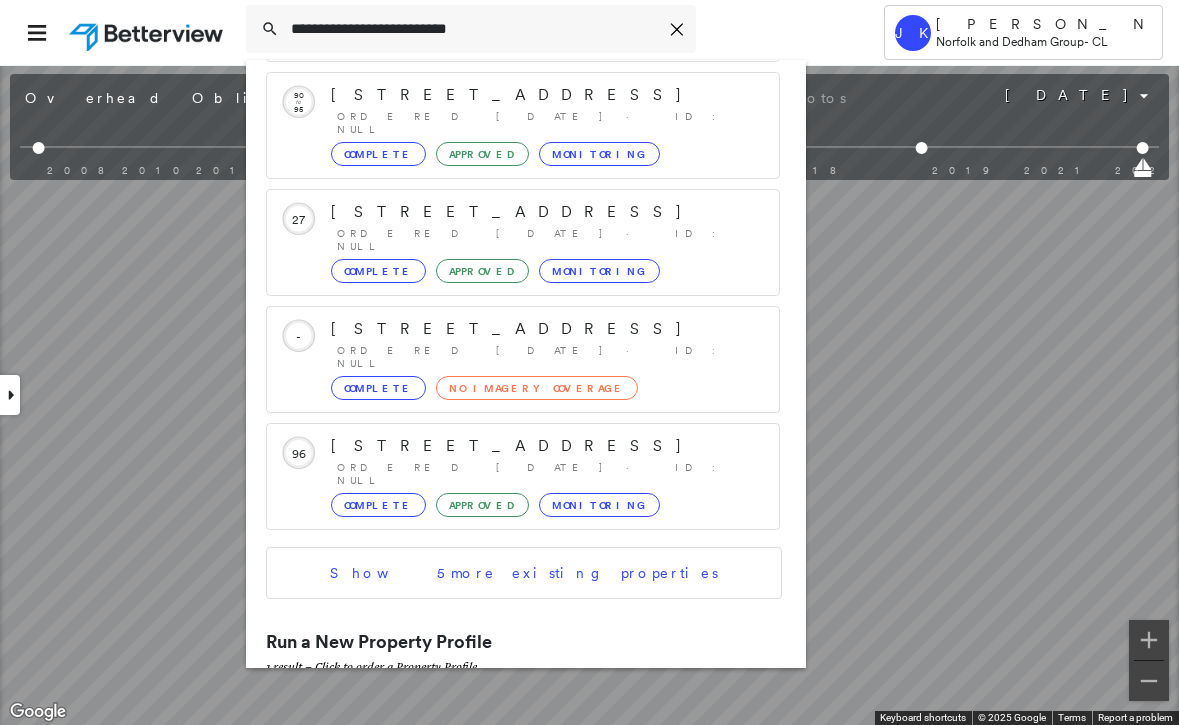 type on "**********" 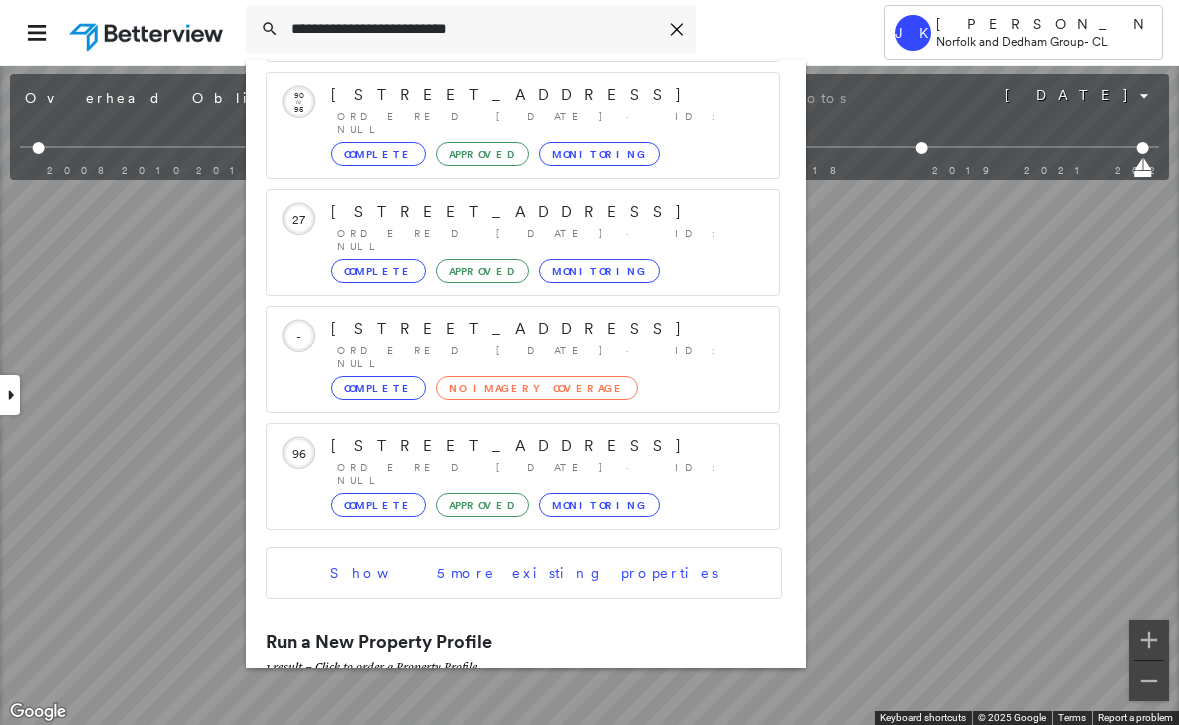 click on "[STREET_ADDRESS][PERSON_NAME]" at bounding box center (501, 711) 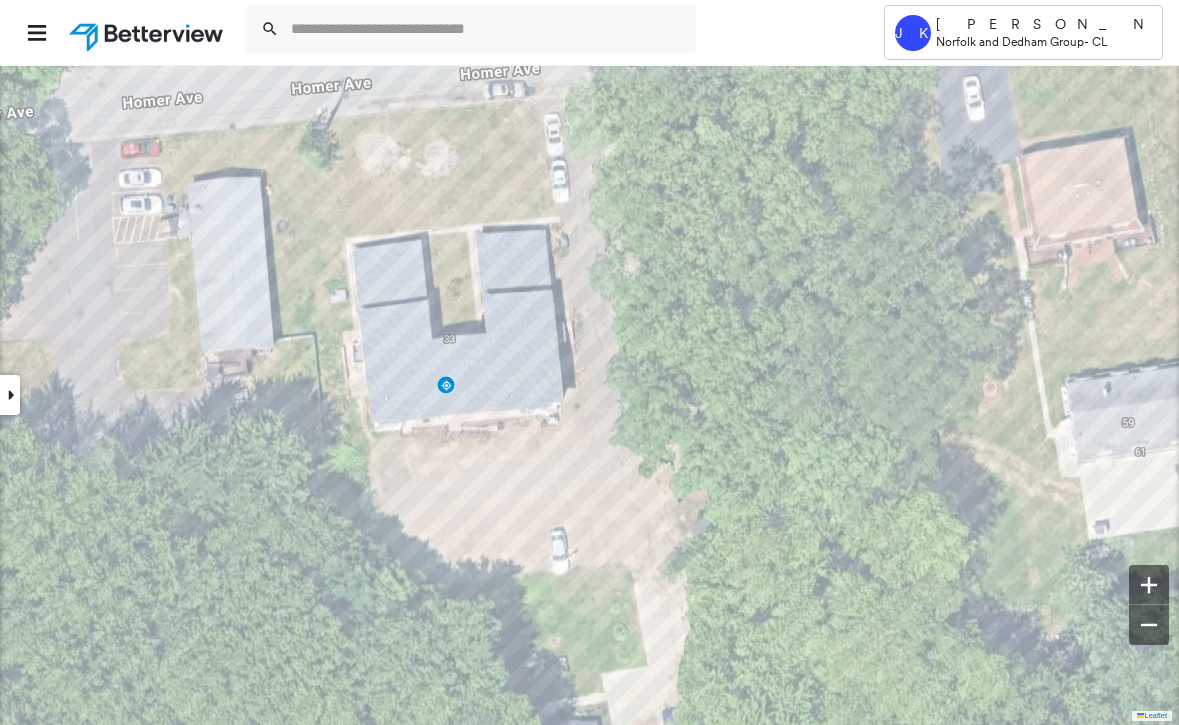 click at bounding box center (10, 395) 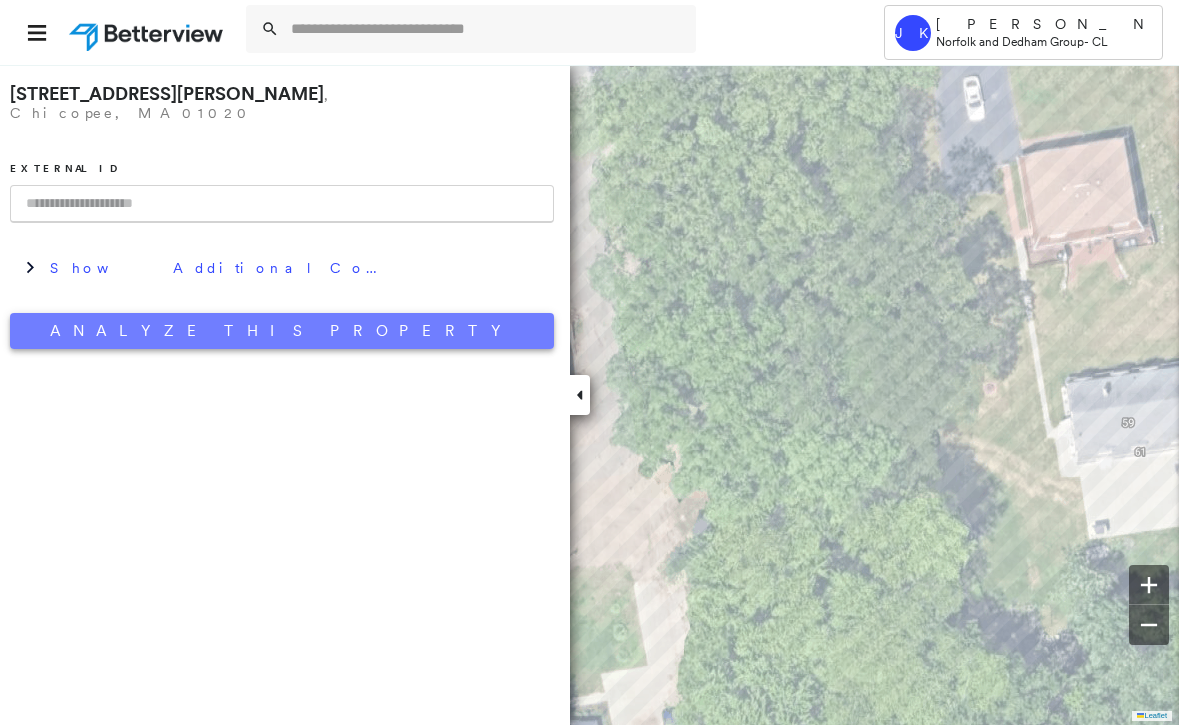 click on "Analyze This Property" at bounding box center (282, 331) 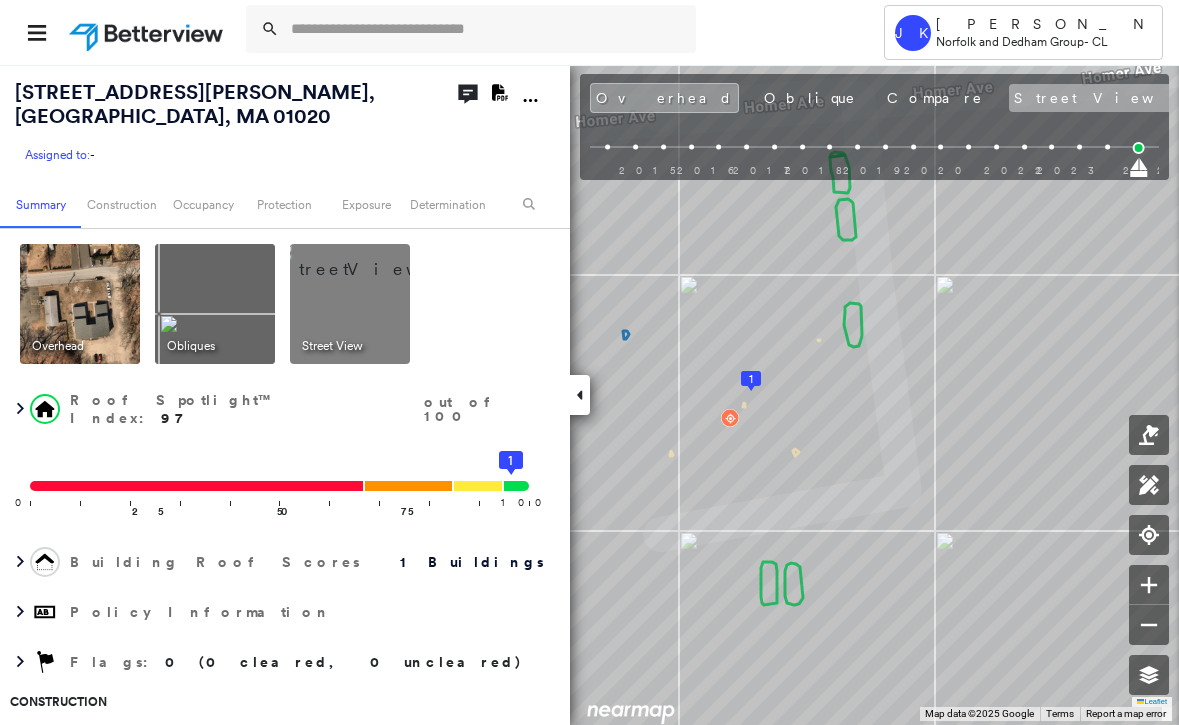 click on "Street View" at bounding box center (1108, 98) 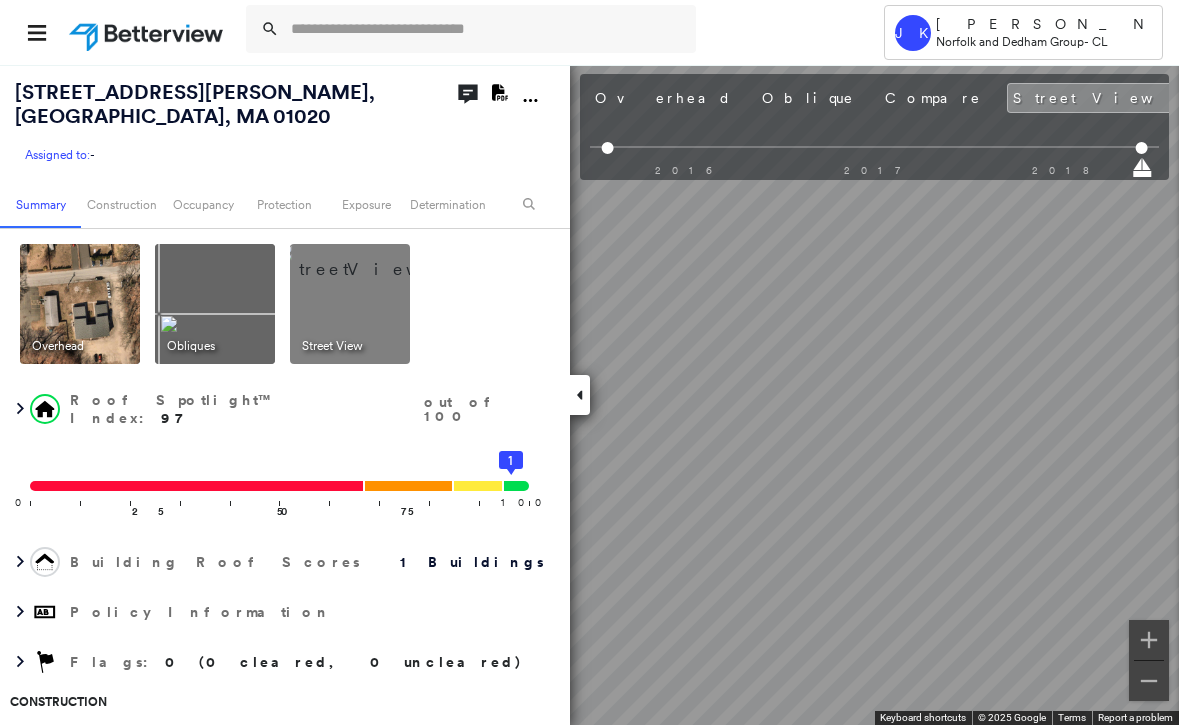 click 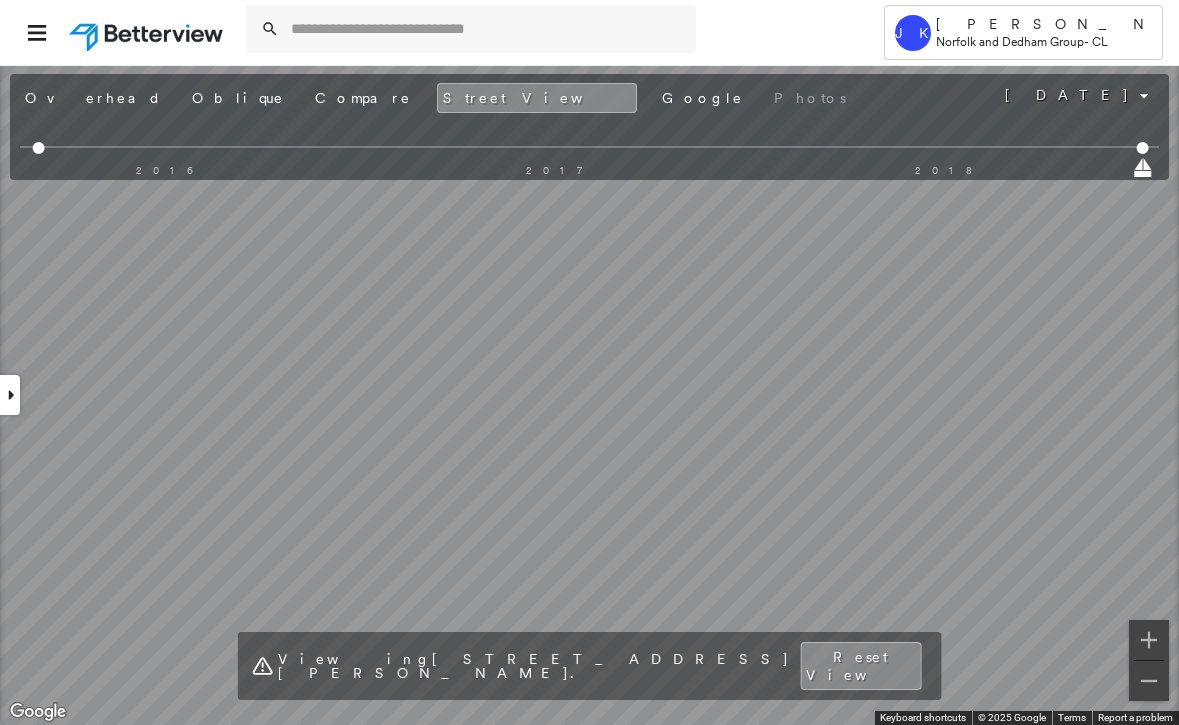 click on "Tower JK [PERSON_NAME] Norfolk and Dedham Group  -   CL [STREET_ADDRESS][PERSON_NAME] Assigned to:  - Assigned to:  - Assigned to:  - Open Comments Download PDF Report Summary Construction Occupancy Protection Exposure Determination Overhead Obliques Street View Roof Spotlight™ Index :  97 out of 100 0 100 25 50 75 1 Building Roof Scores 1 Buildings Policy Information Flags :  0 (0 cleared, 0 uncleared) Construction Roof Spotlights :  Vent Property Features :  Car, Patio Furniture Roof Size & Shape :  1 building  - [PERSON_NAME] | Asphalt Shingle BuildZoom - Building Permit Data and Analysis Occupancy Place Detail Smarty Streets - Surrounding Properties Google - Places National Registry of Historic Places Protection US Fire Administration: Nearest Fire Stations Exposure FEMA Risk Index Additional Perils Determination Flags :  0 (0 cleared, 0 uncleared) Uncleared Flags (0) Cleared Flags  (0) There are no  uncleared  flags. Action Taken New Entry History Quote/New Business Terms & Conditions Added ACV Endorsement" at bounding box center (589, 362) 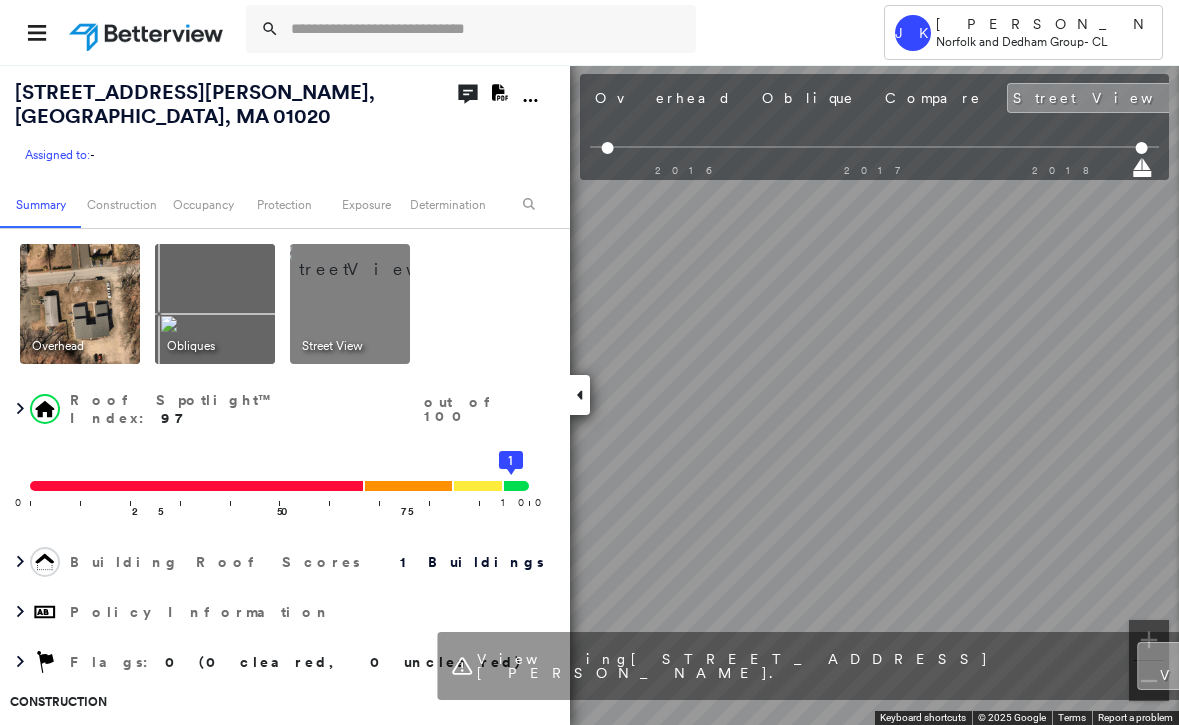 click on "Reset View" at bounding box center [1214, 666] 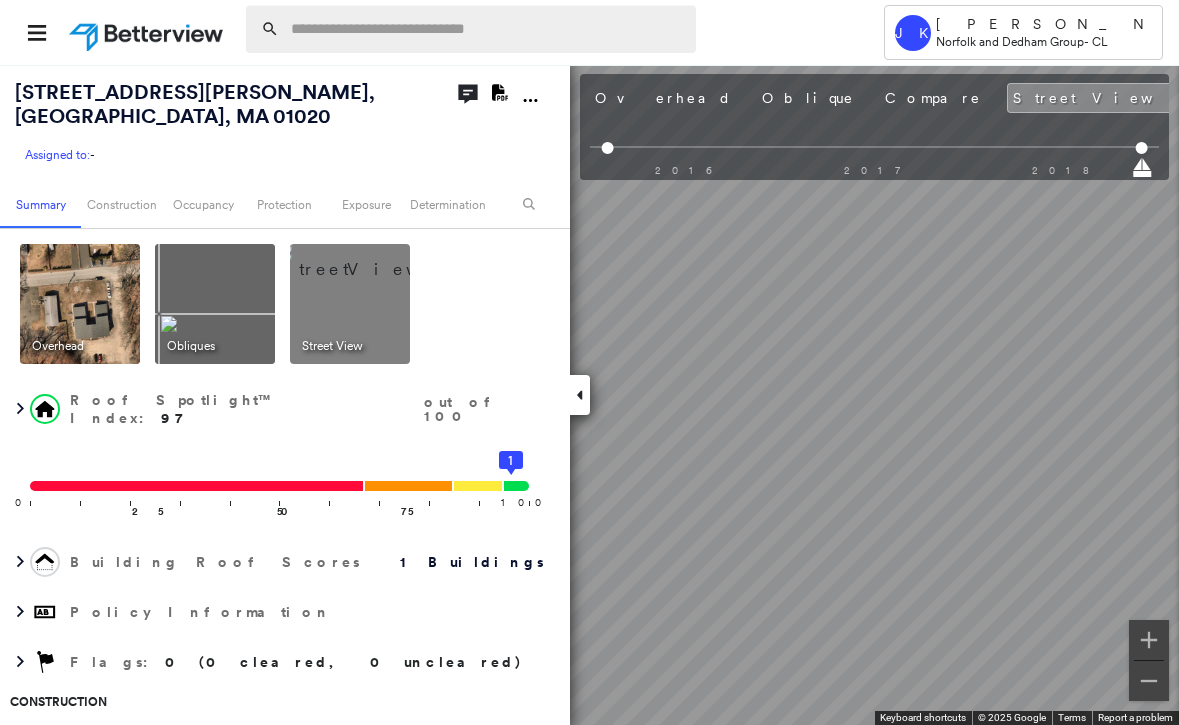 click at bounding box center [487, 29] 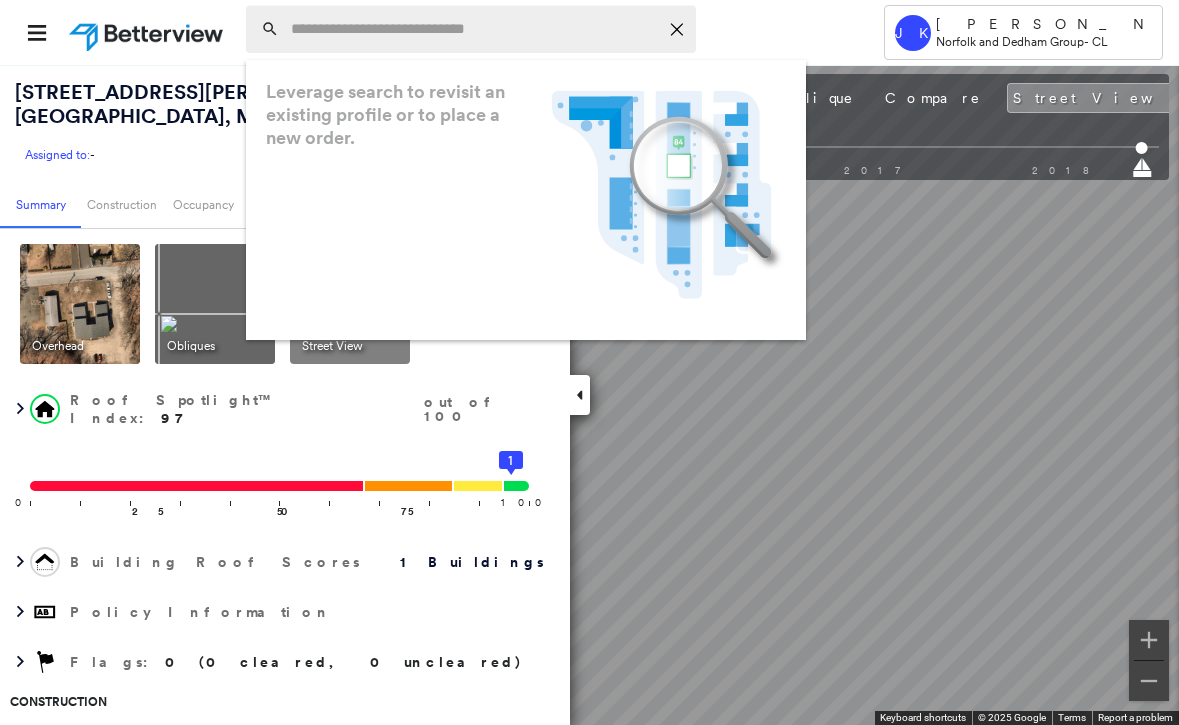 paste on "**********" 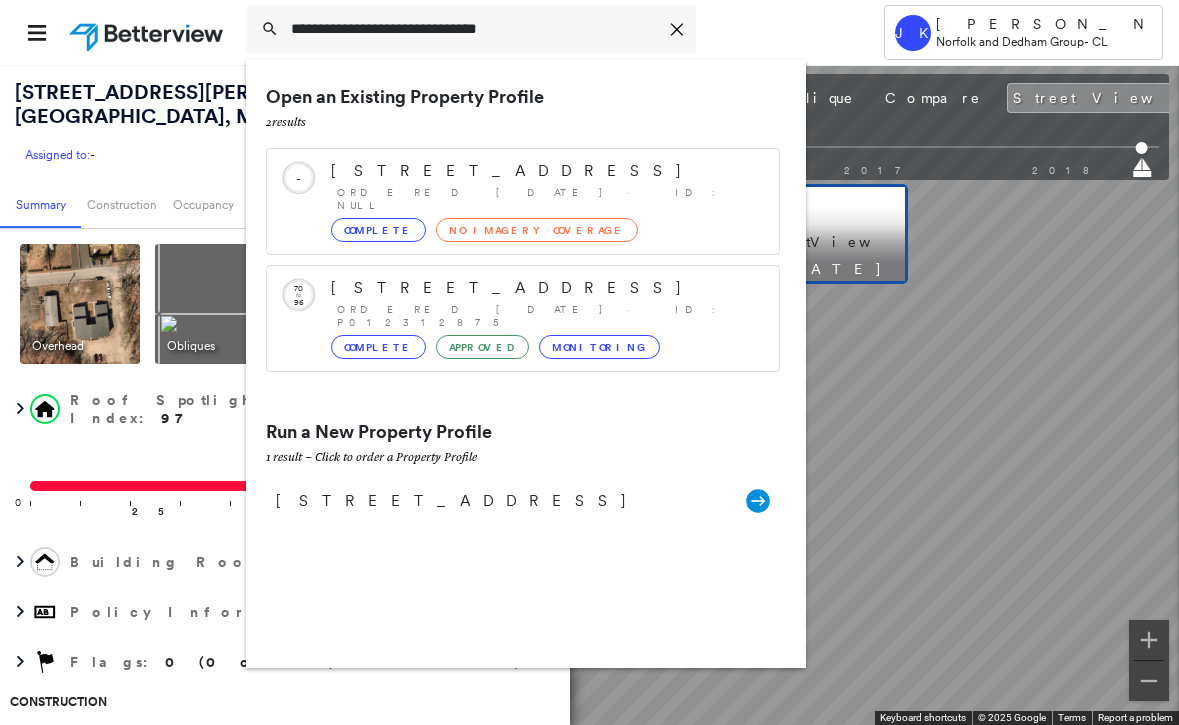 type on "**********" 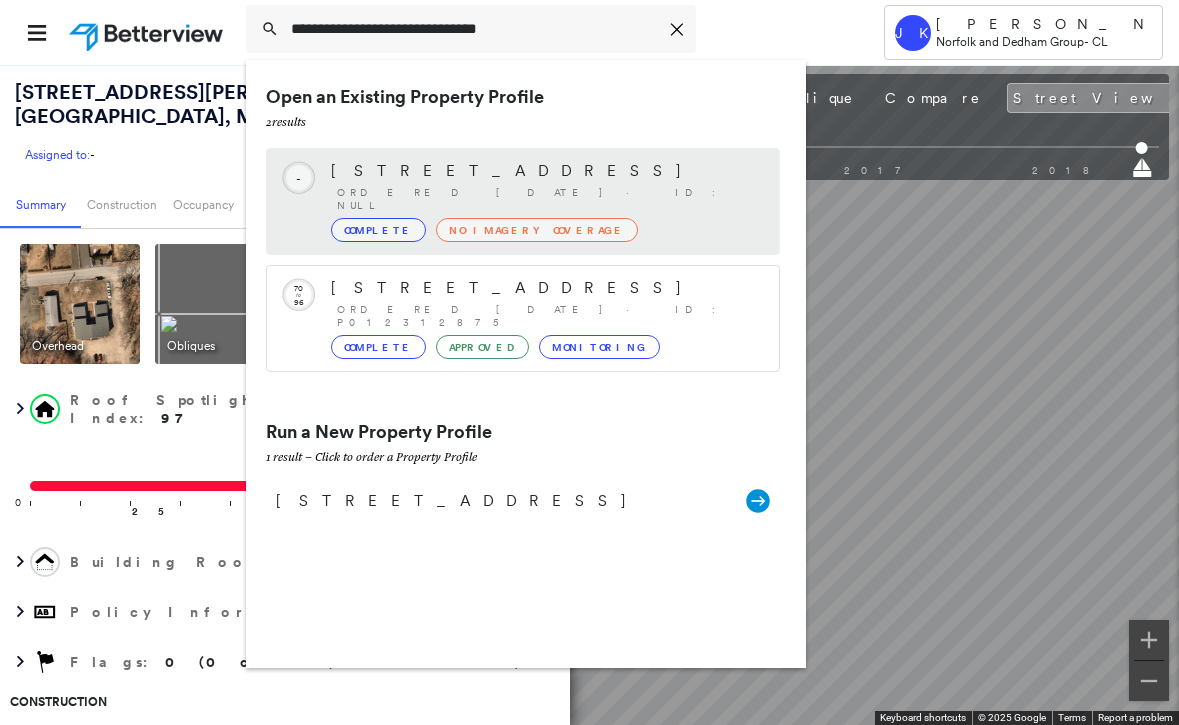 click on "[STREET_ADDRESS]" at bounding box center [545, 171] 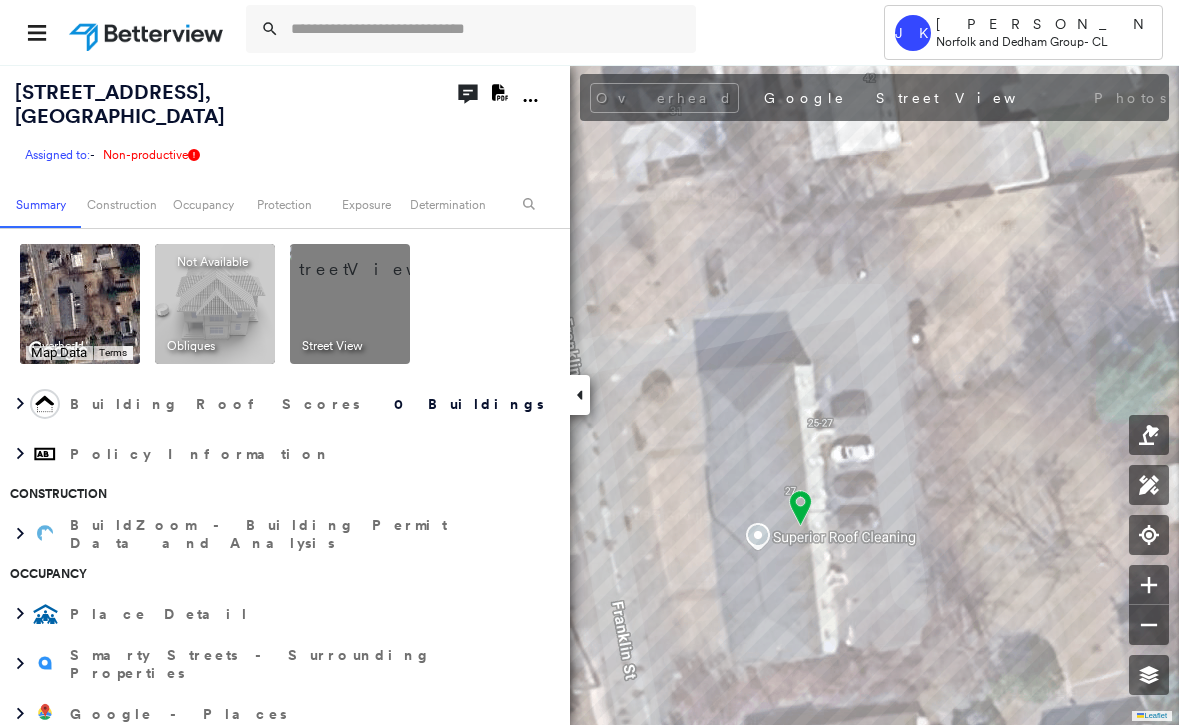 click on "[STREET_ADDRESS] Assigned to:  - Assigned to:  - Assigned to:  - Non-productive  Open Comments Download PDF Report" at bounding box center (285, 122) 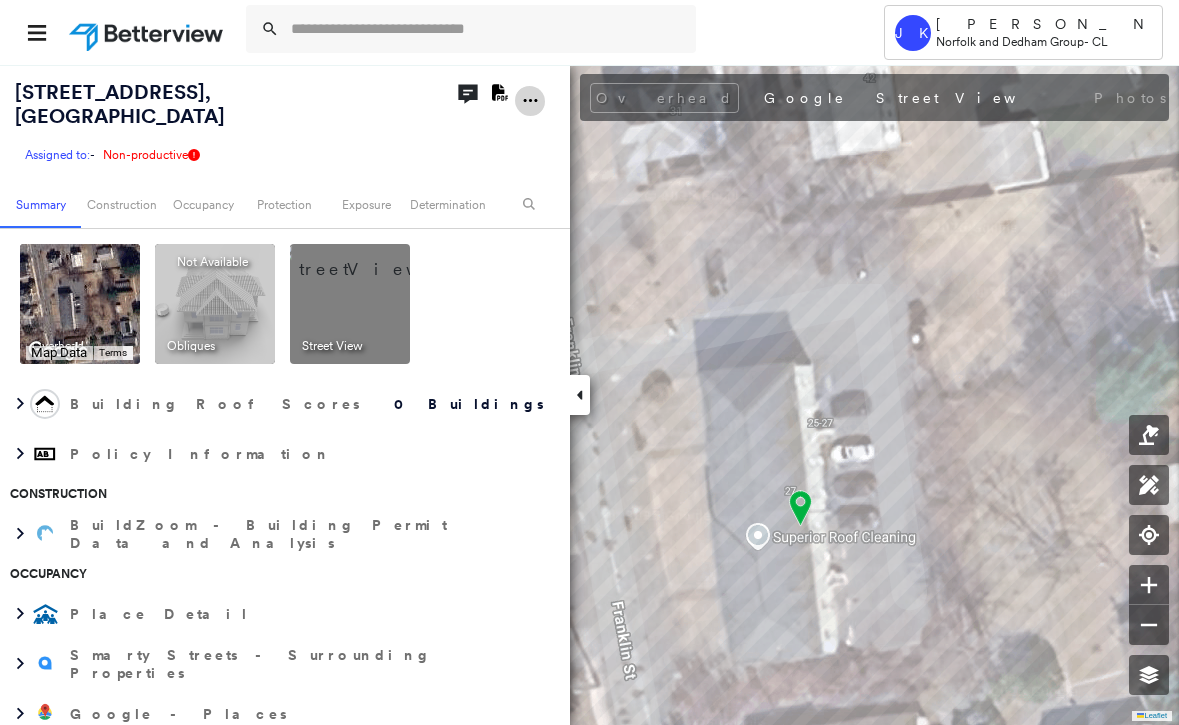 click 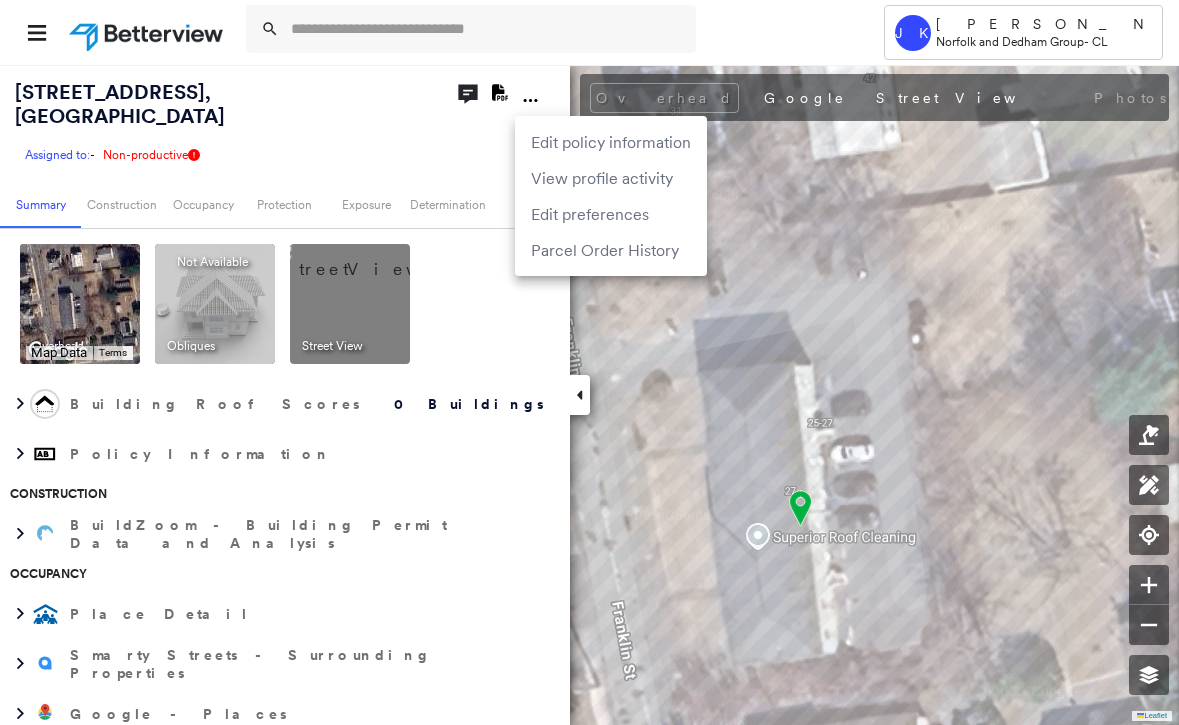 click at bounding box center (589, 362) 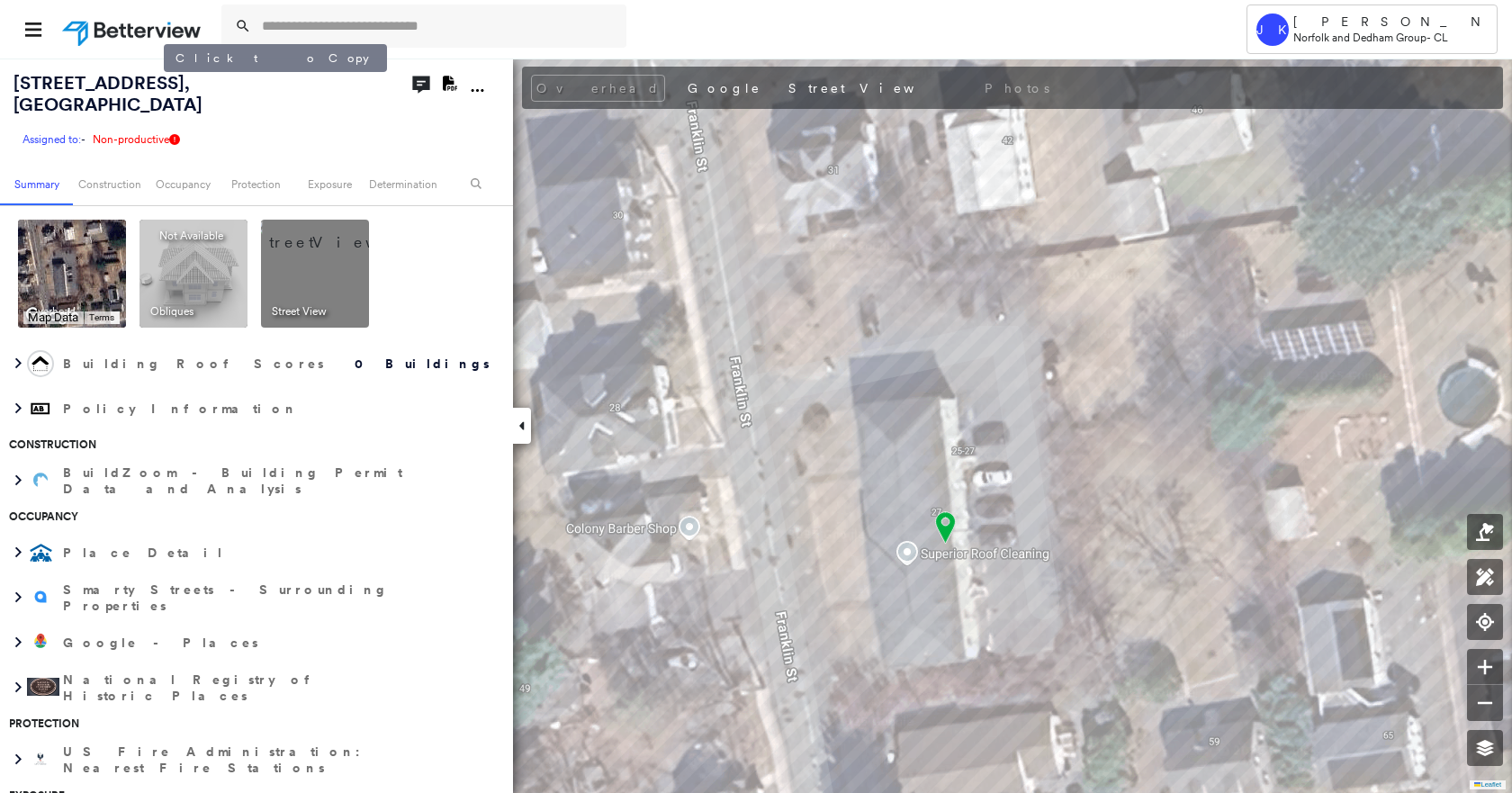 click on "[STREET_ADDRESS]" at bounding box center (108, 94) 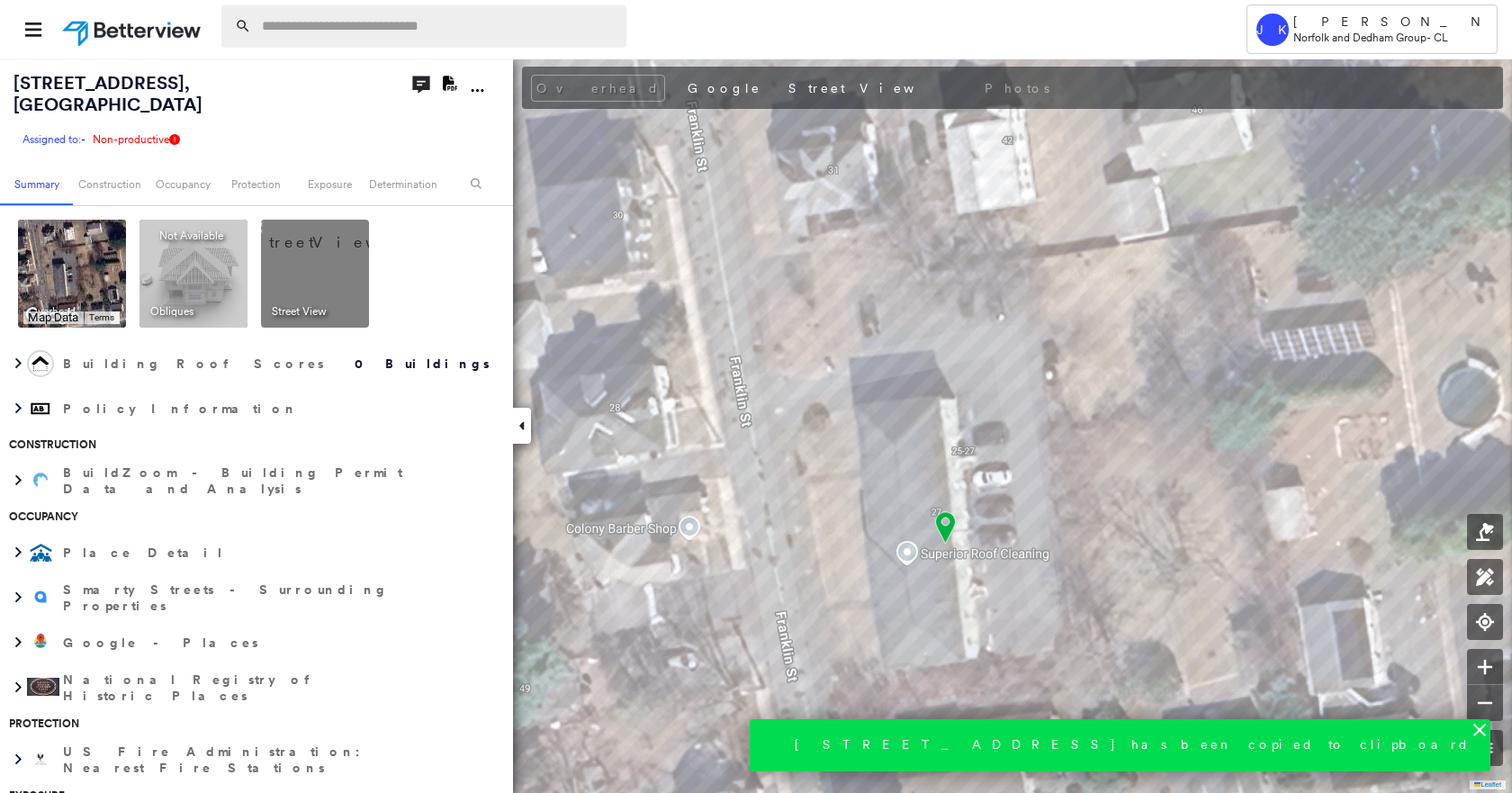 click at bounding box center [438, 26] 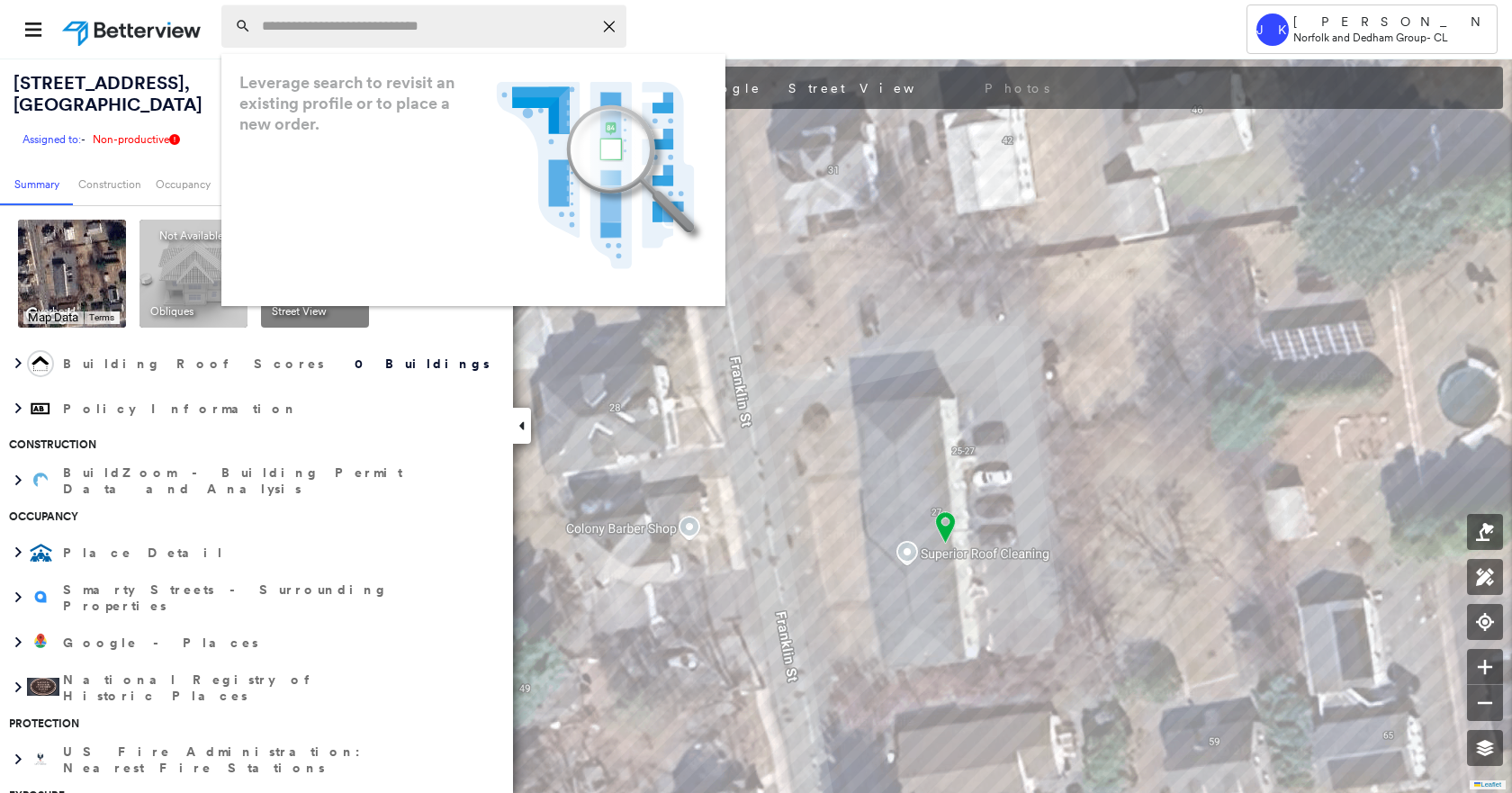 paste on "**********" 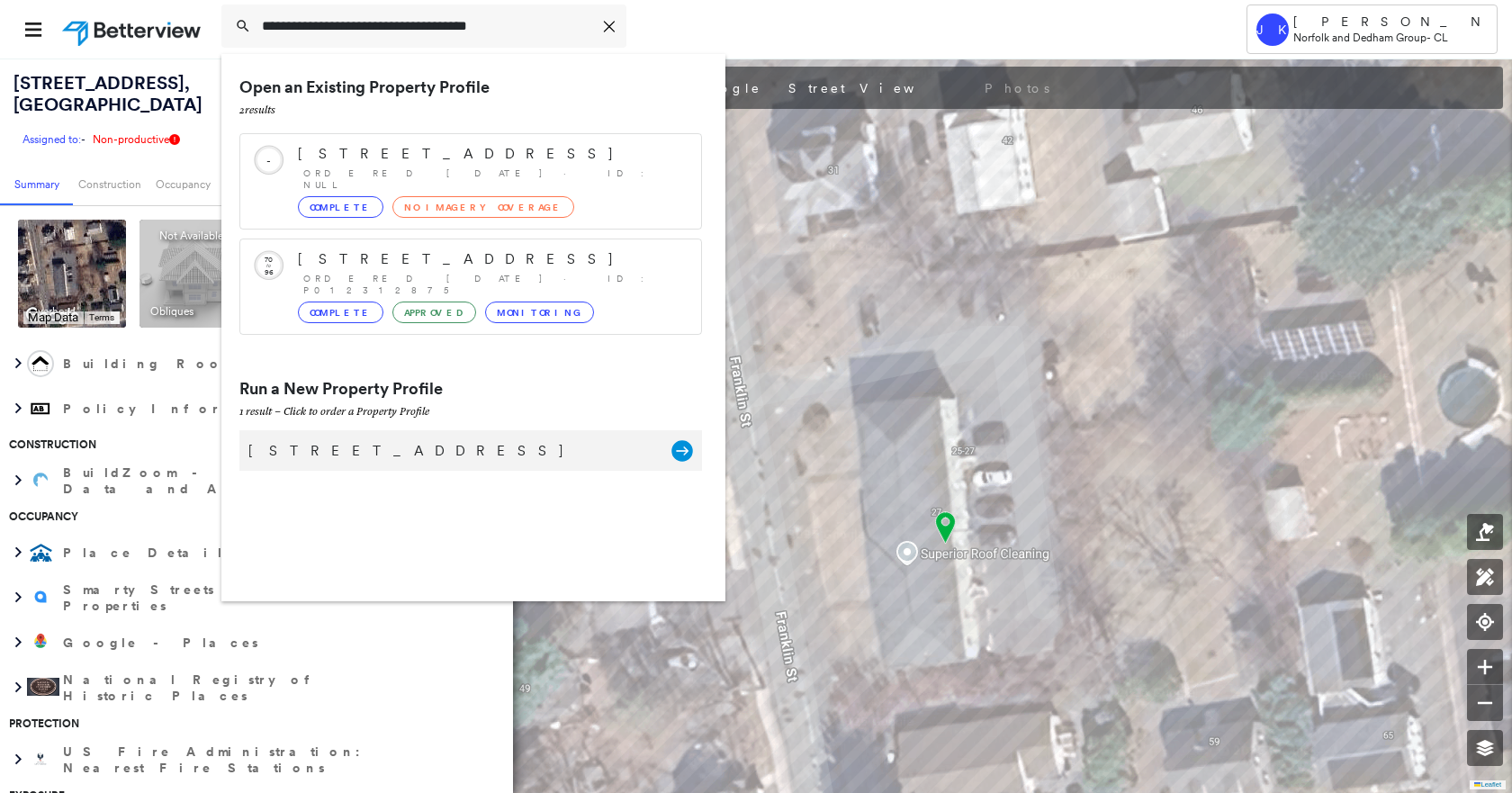 type on "**********" 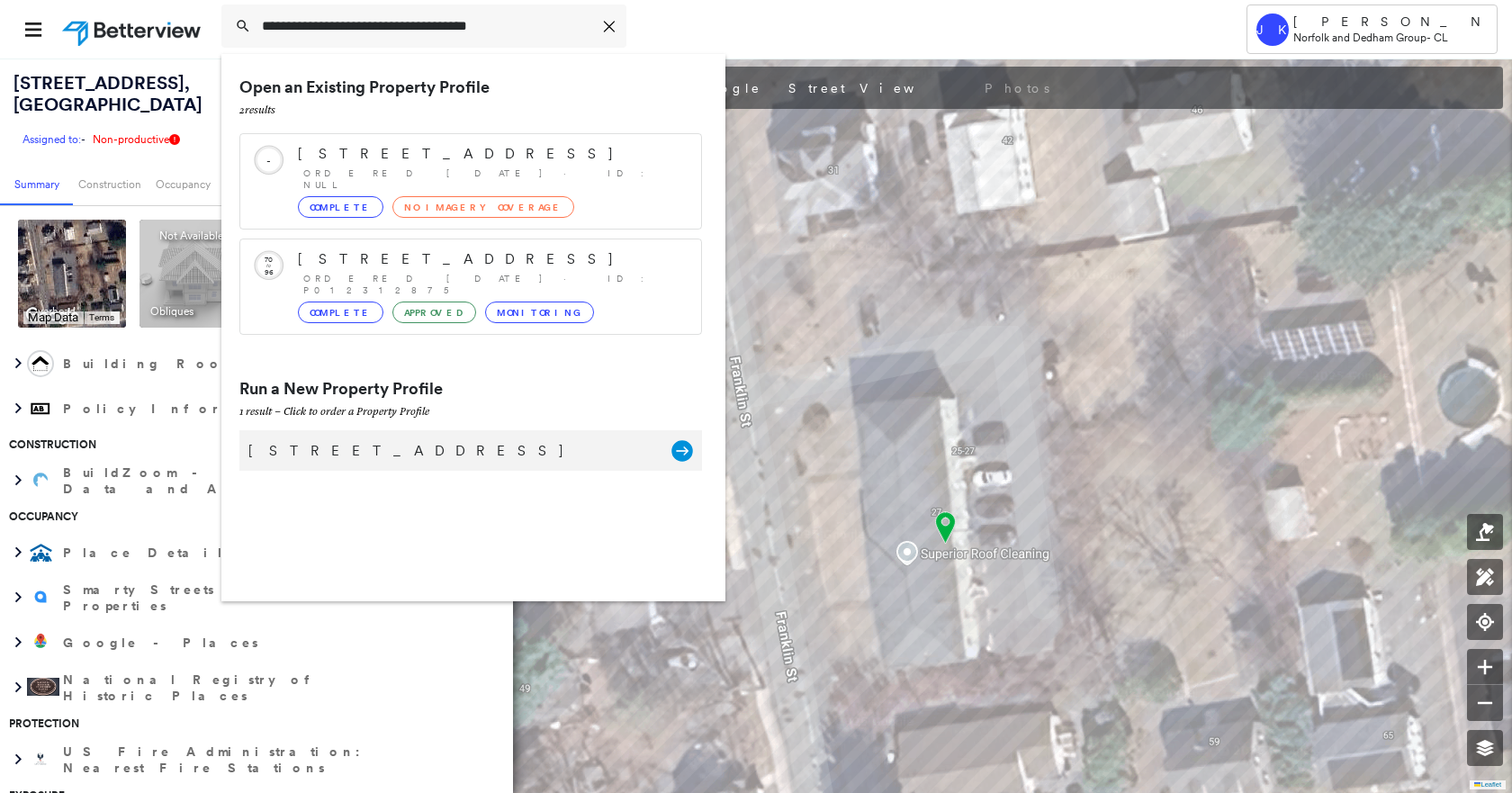 click on "[STREET_ADDRESS]" at bounding box center [451, 451] 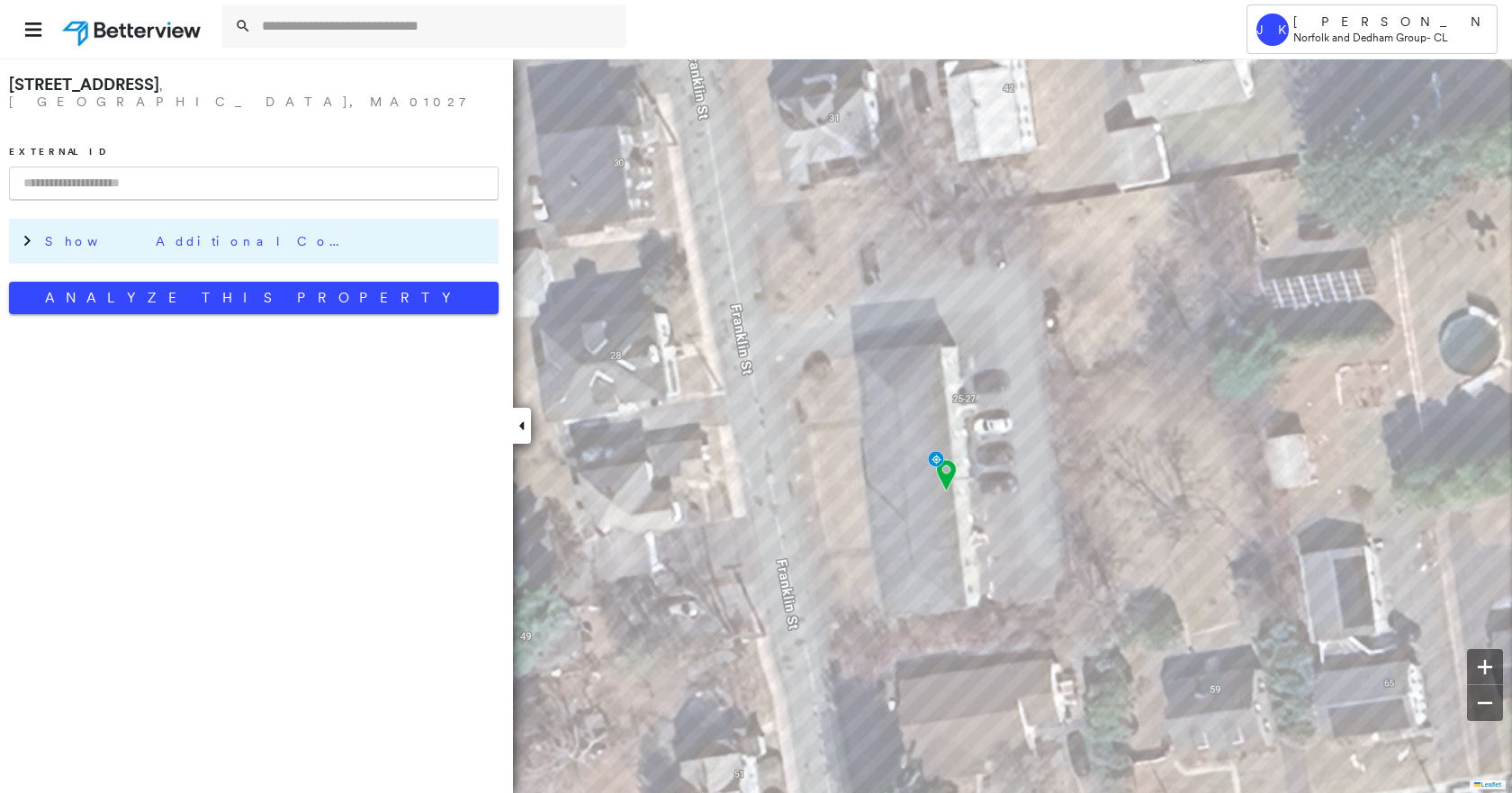 click on "Show Additional Company Data" at bounding box center (198, 241) 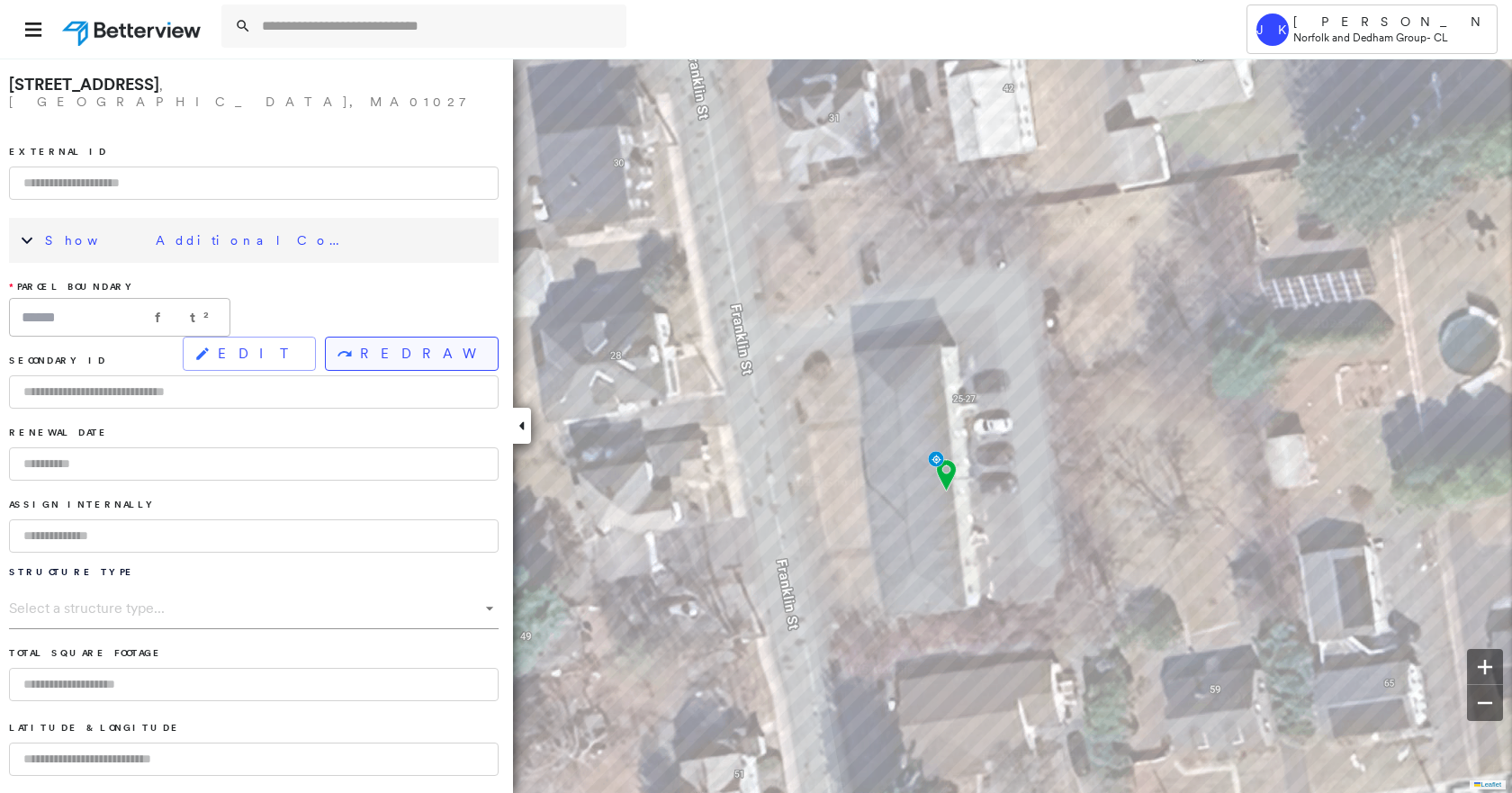 click on "REDRAW" at bounding box center (421, 354) 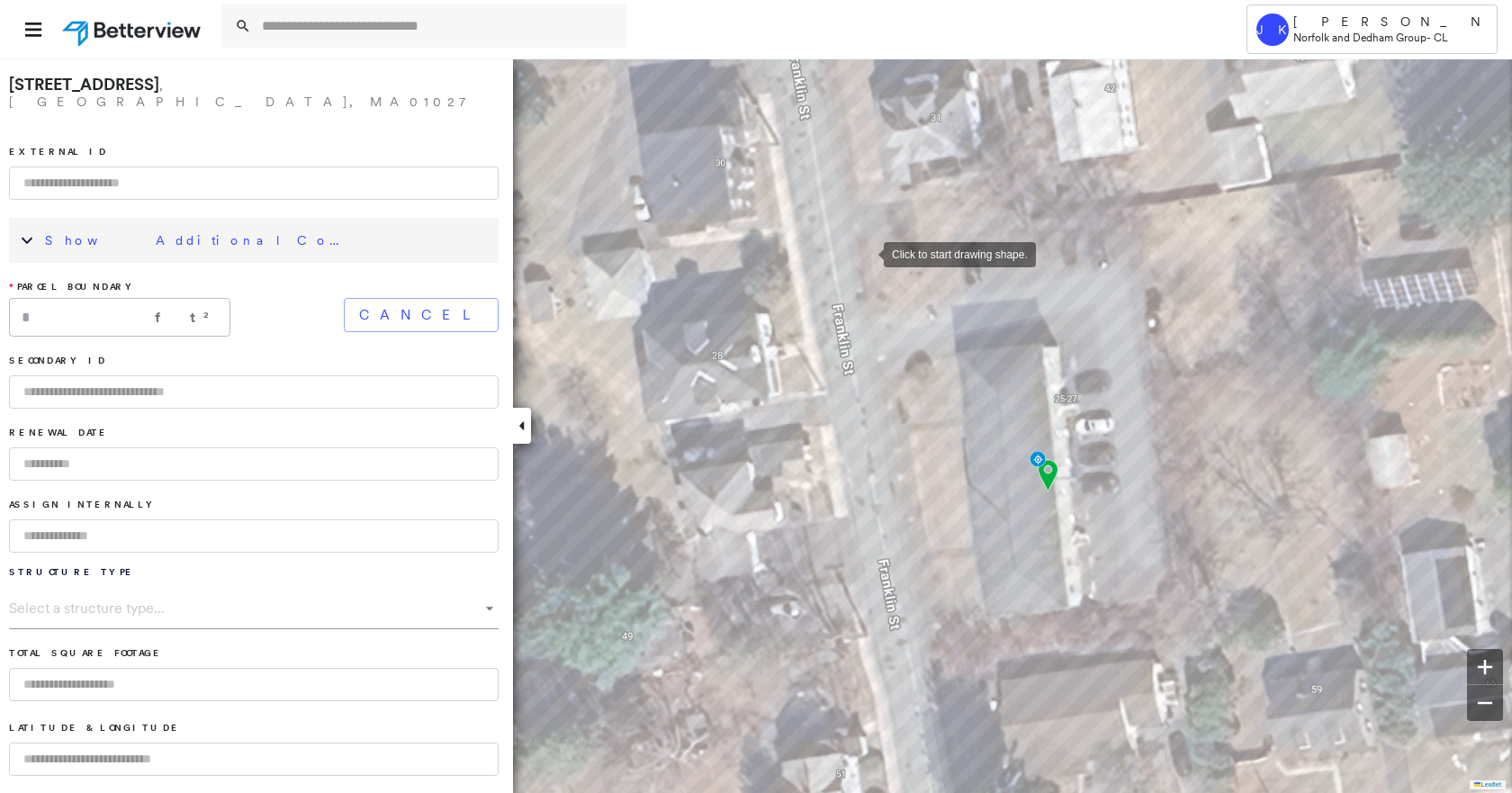 drag, startPoint x: 765, startPoint y: 253, endPoint x: 867, endPoint y: 253, distance: 102 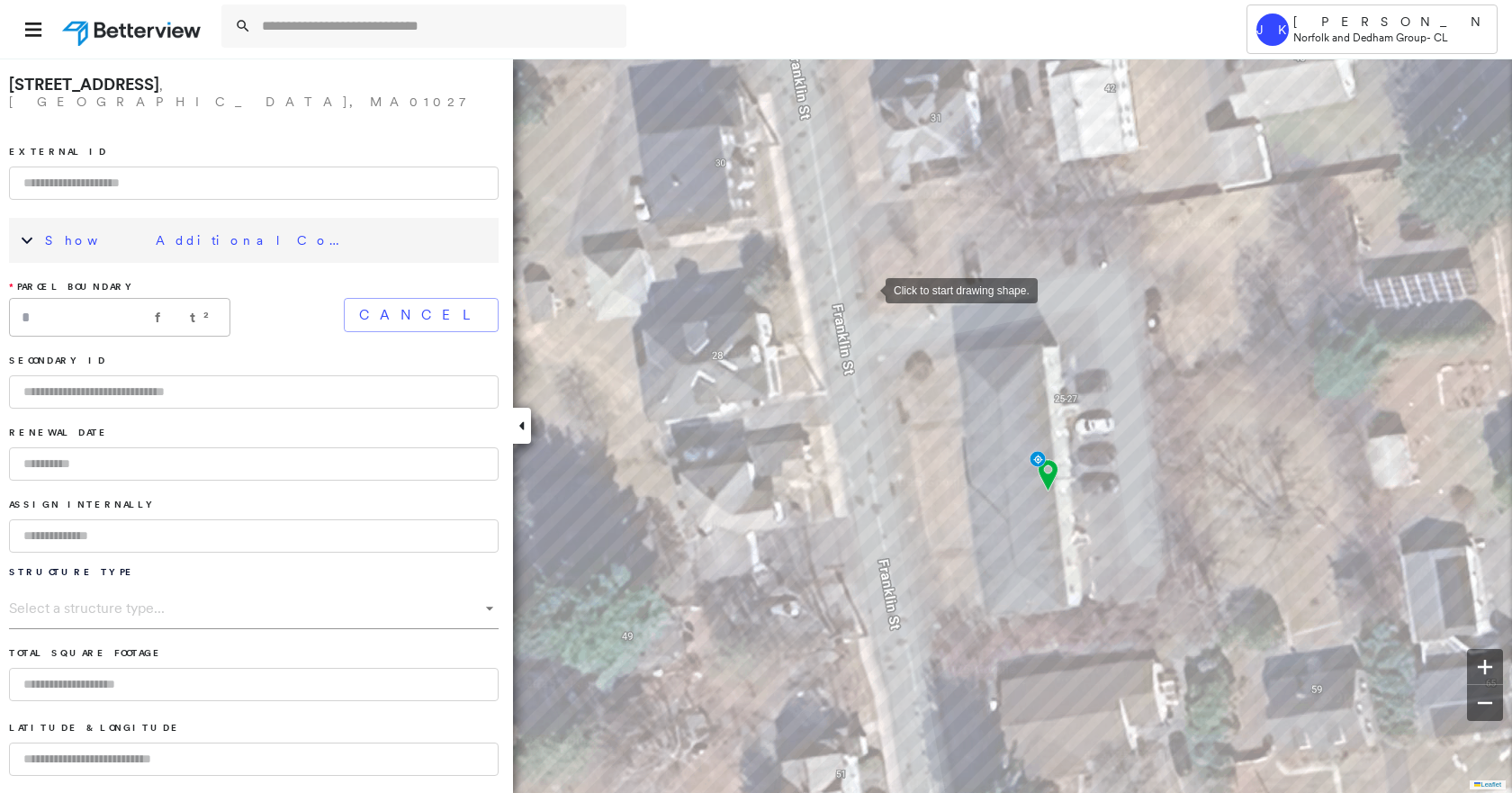 click at bounding box center (868, 289) 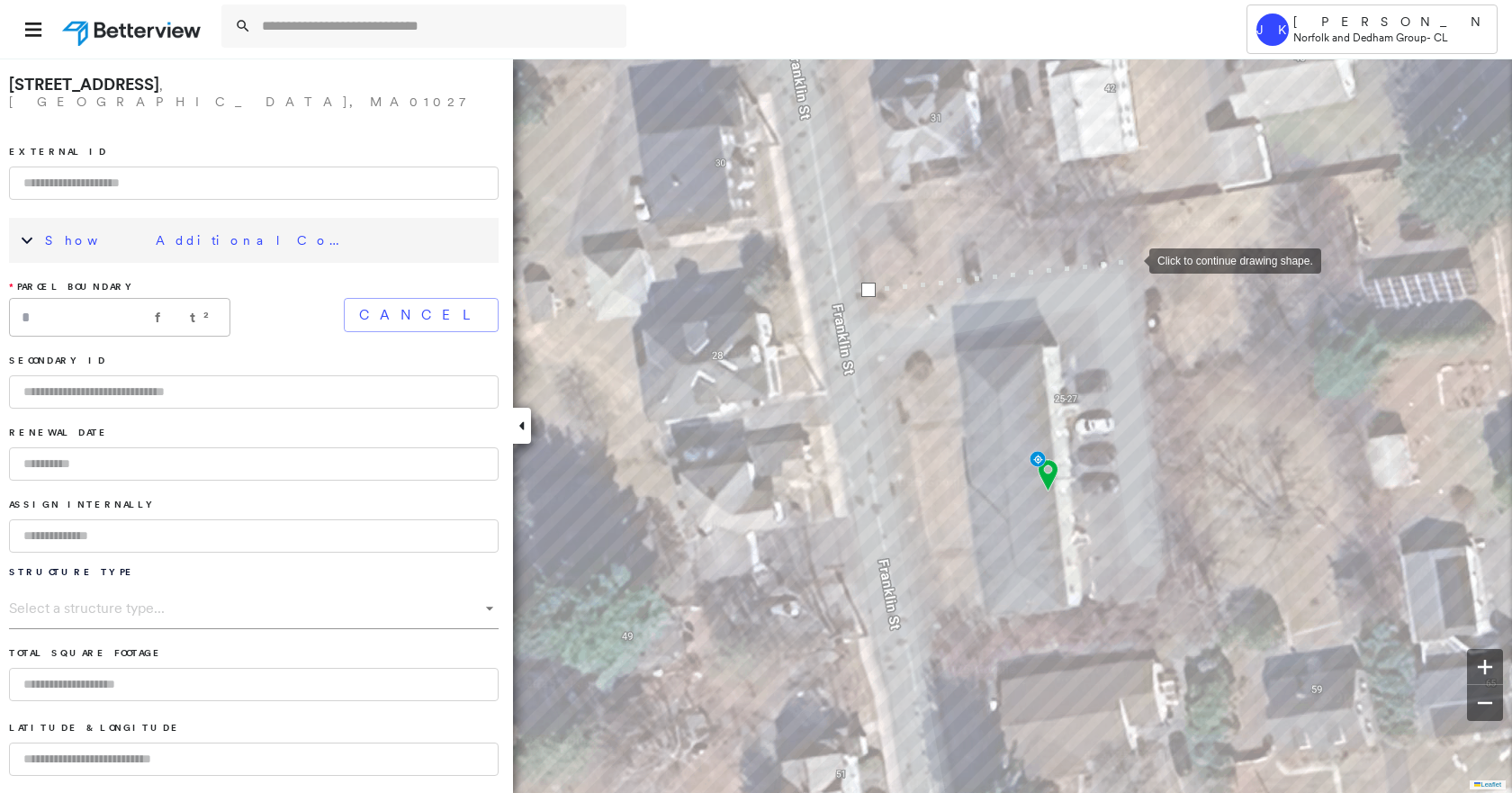 click at bounding box center [1131, 259] 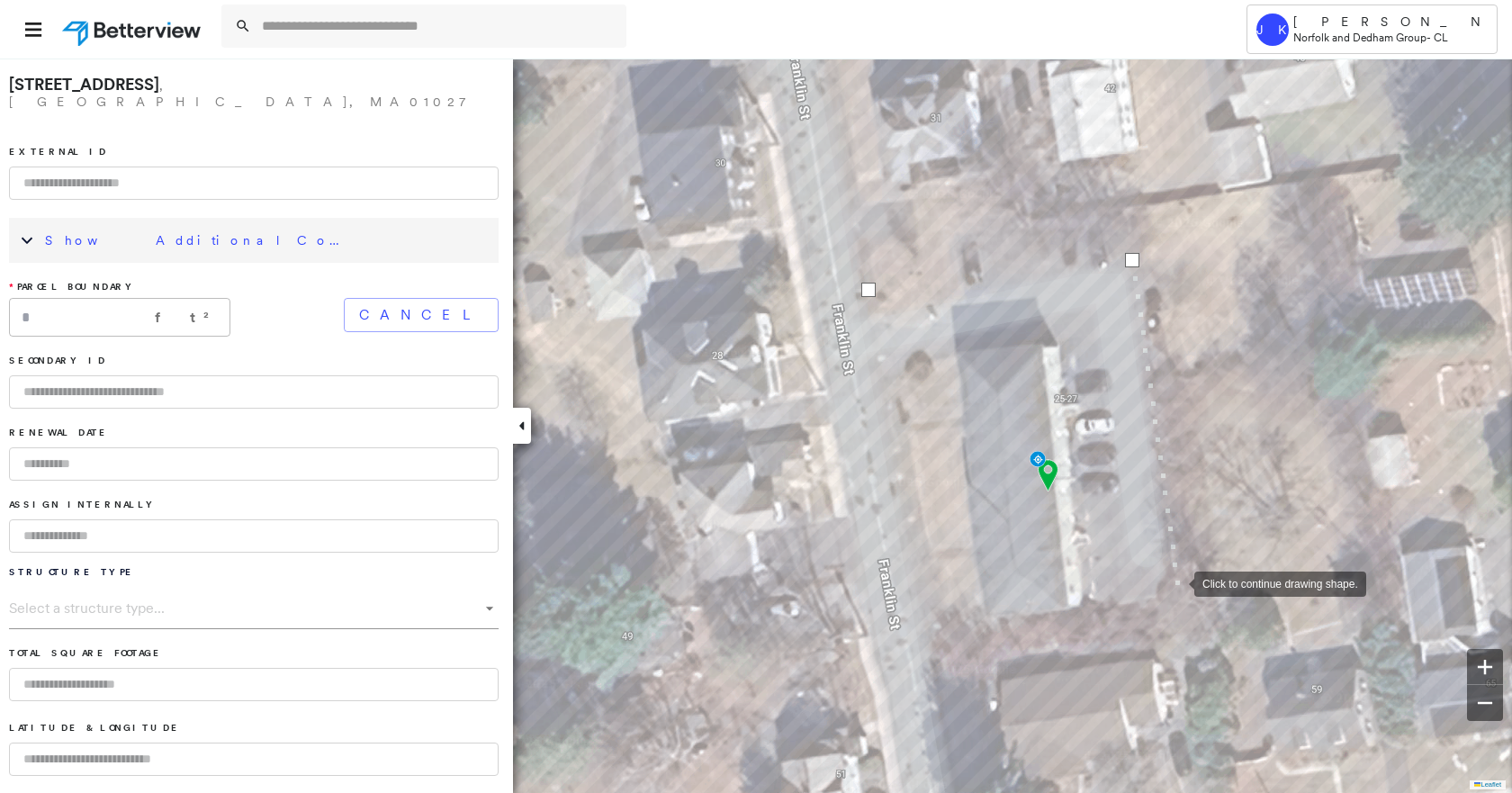 click at bounding box center [1176, 582] 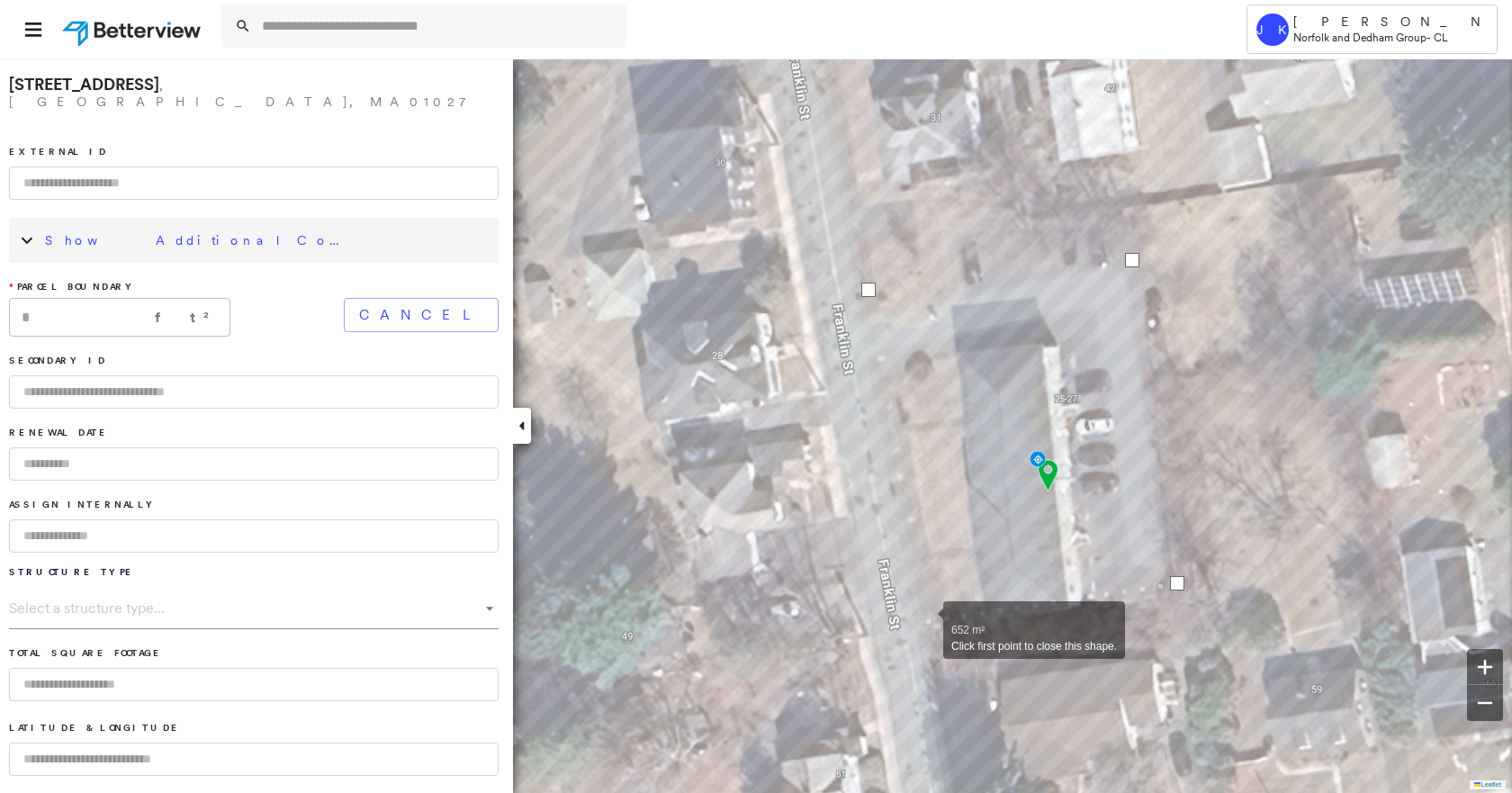click at bounding box center [925, 620] 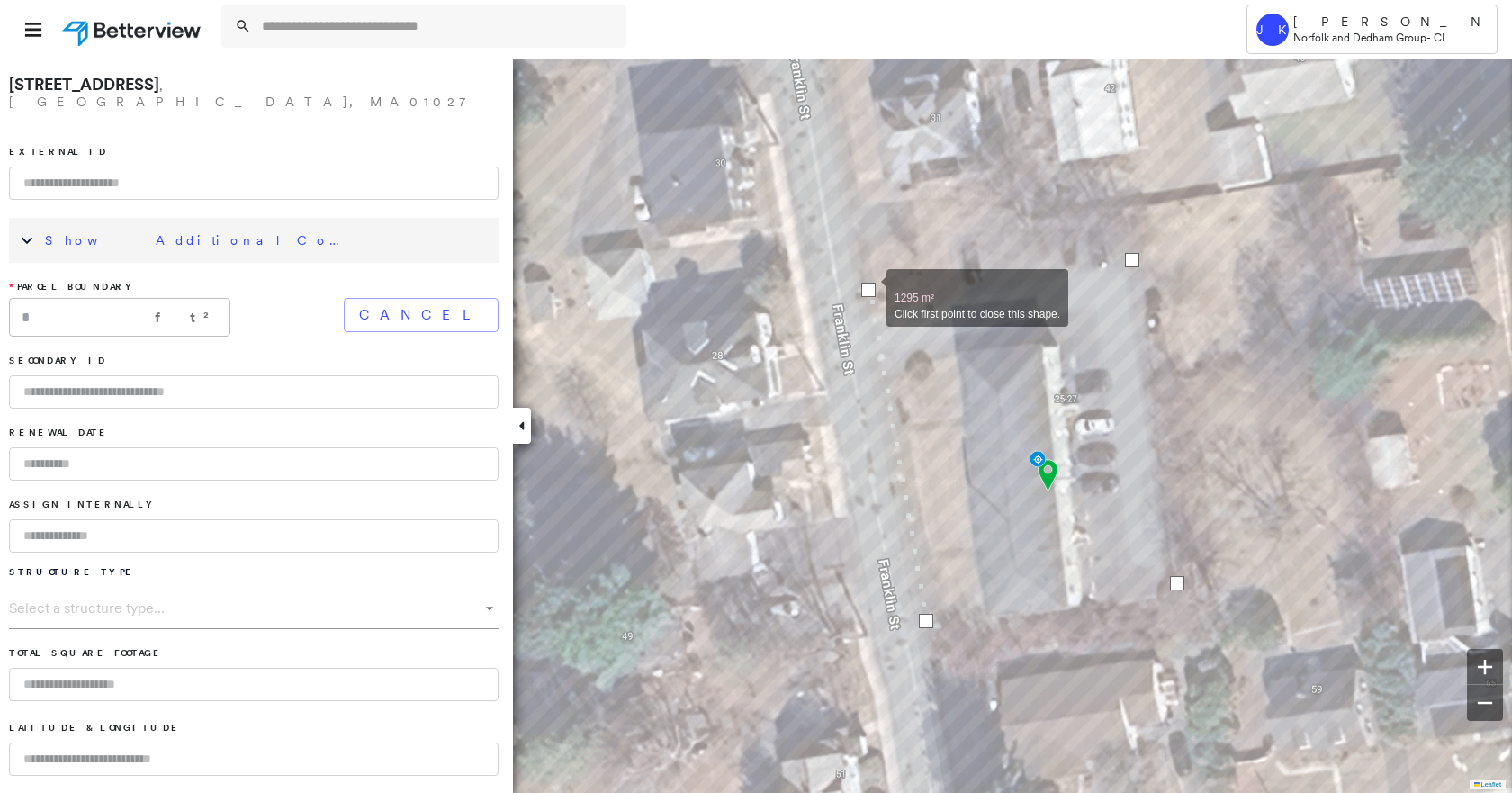 click at bounding box center [868, 290] 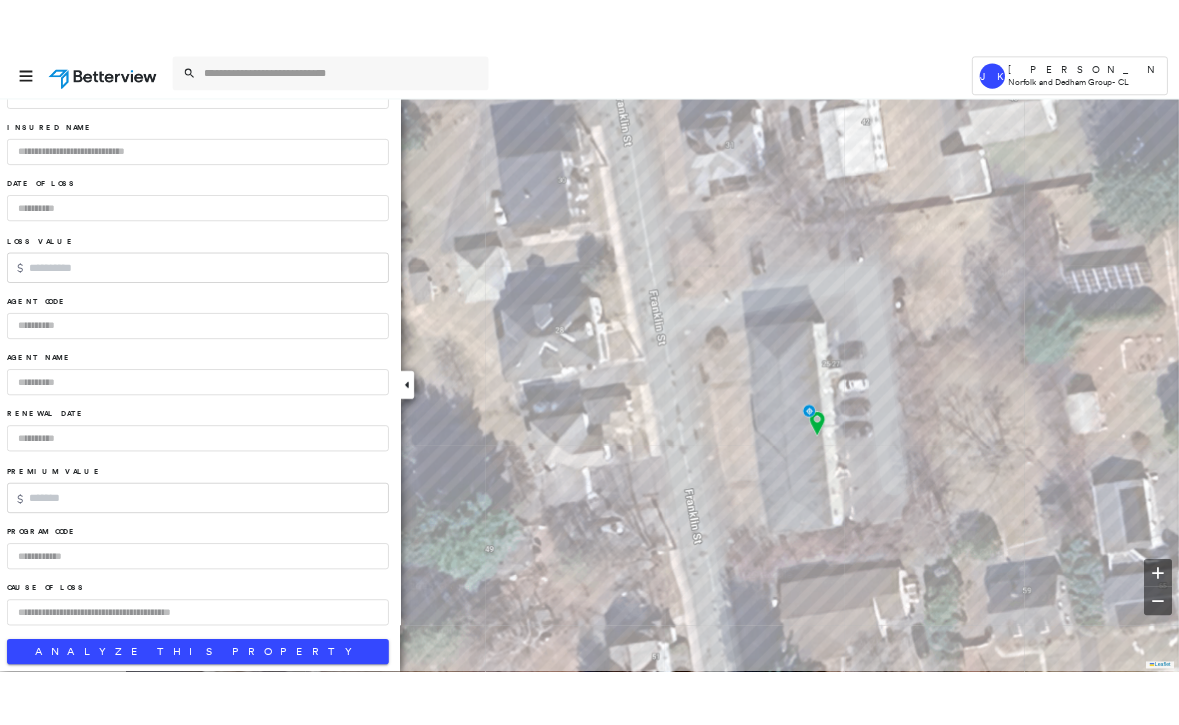 scroll, scrollTop: 1092, scrollLeft: 0, axis: vertical 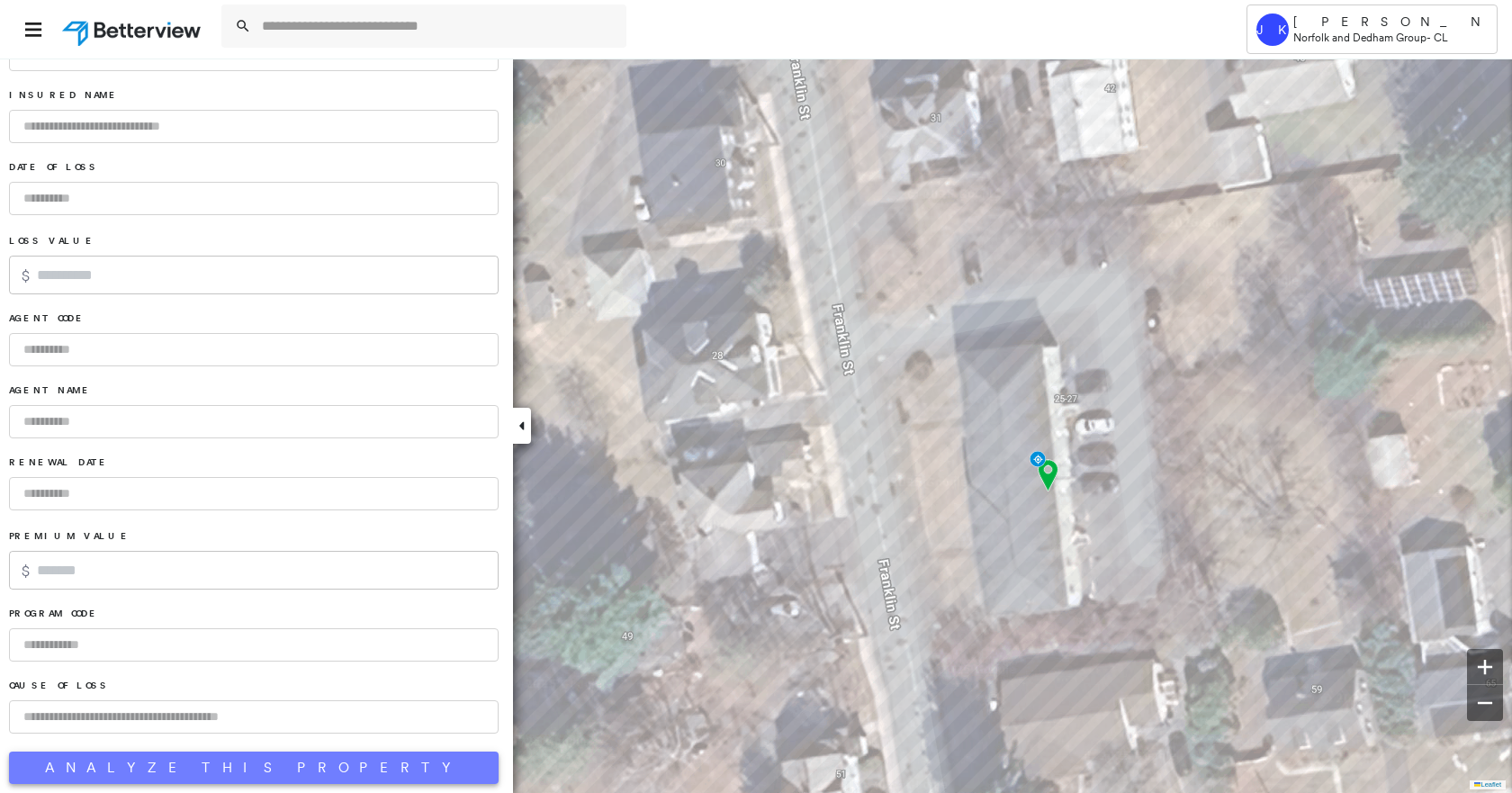 click on "Analyze This Property" at bounding box center [254, 768] 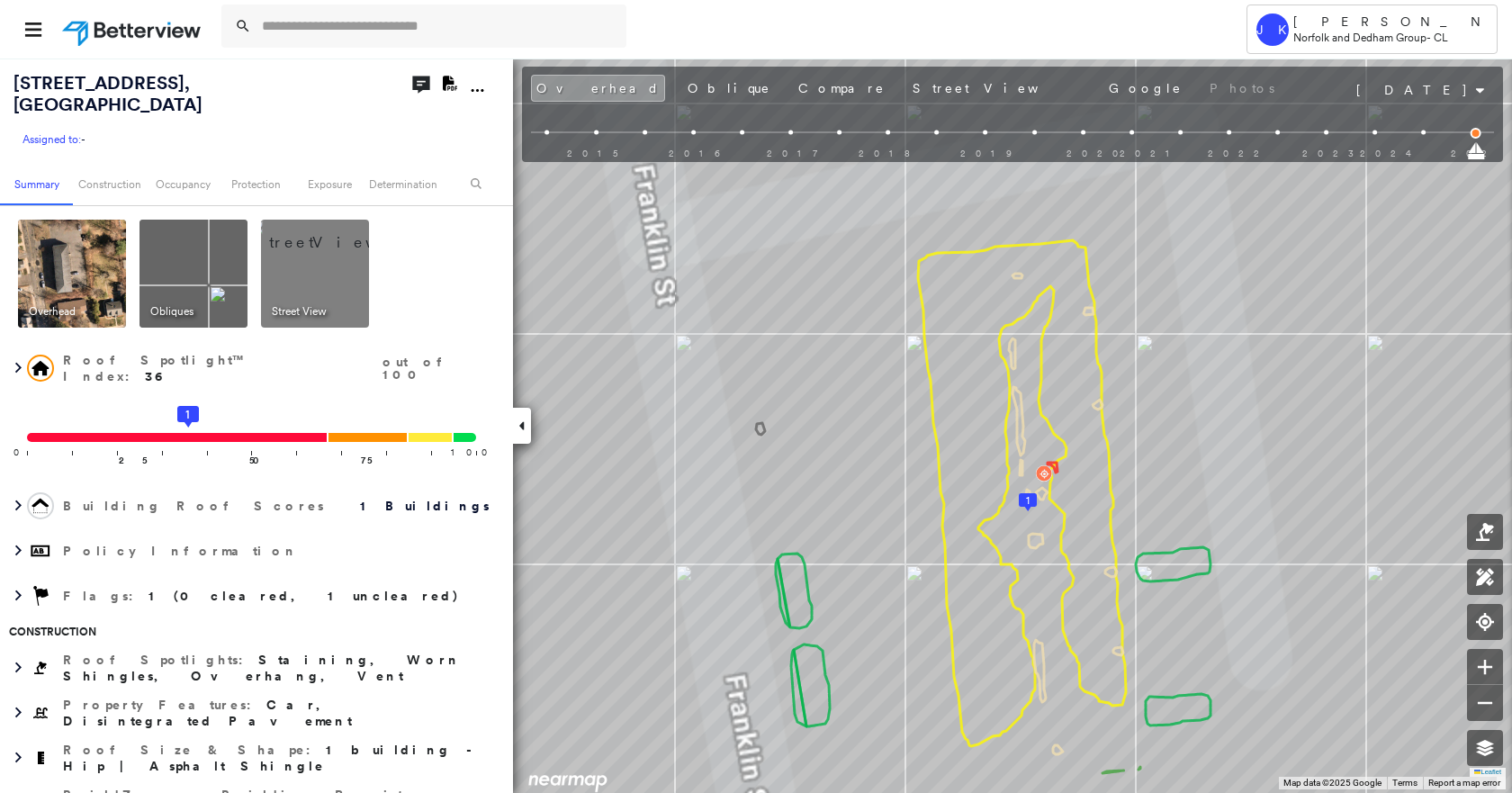 click at bounding box center [337, 233] 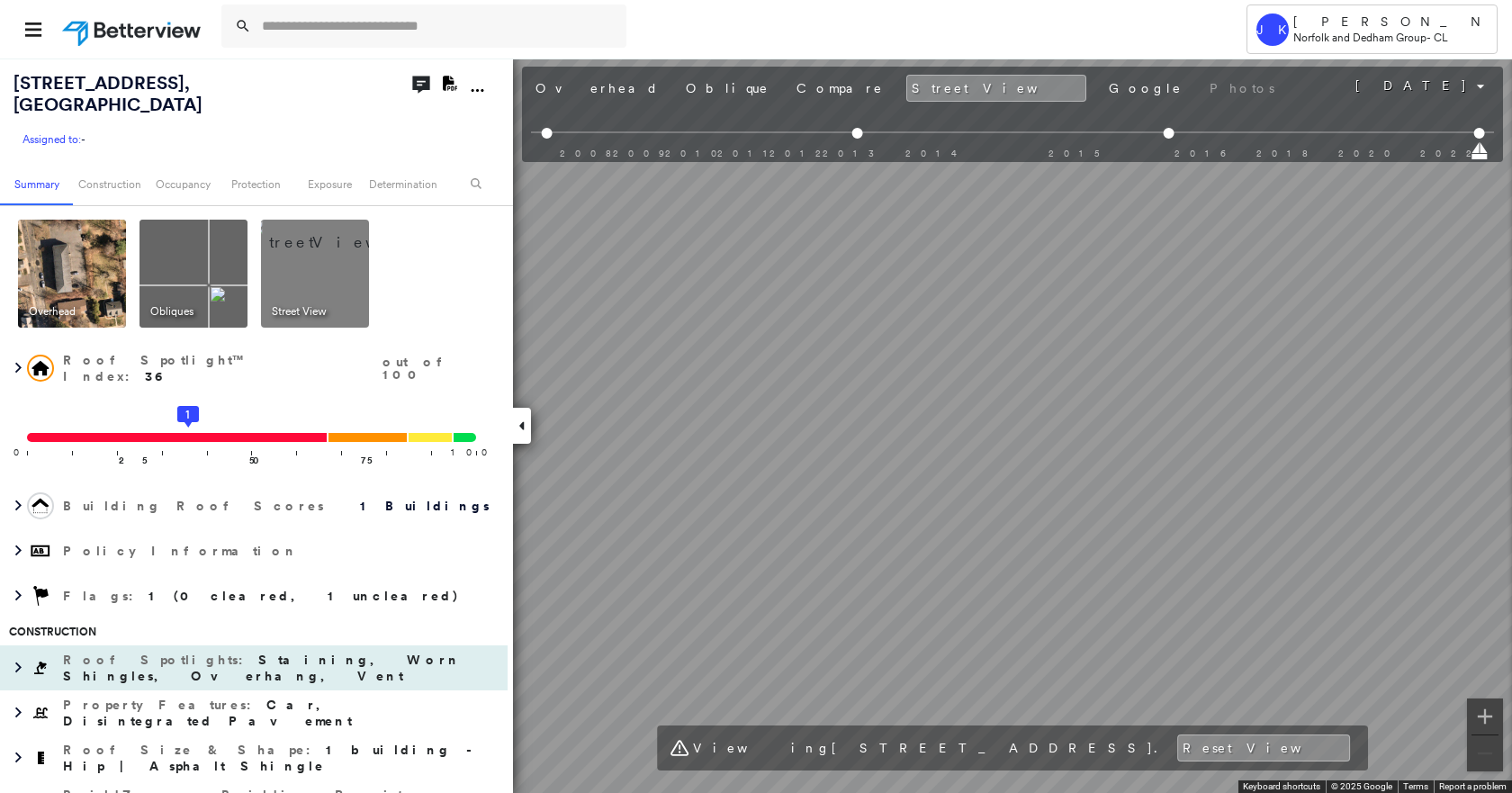 click on "[STREET_ADDRESS] Assigned to:  - Assigned to:  - Assigned to:  - Open Comments Download PDF Report Summary Construction Occupancy Protection Exposure Determination Overhead Obliques Street View Roof Spotlight™ Index :  36 out of 100 0 100 25 50 1 75 Building Roof Scores 1 Buildings Policy Information Flags :  1 (0 cleared, 1 uncleared) Construction Roof Spotlights :  Staining, Worn Shingles, Overhang, Vent Property Features :  Car, Disintegrated Pavement Roof Size & Shape :  1 building  - Hip | Asphalt Shingle BuildZoom - Building Permit Data and Analysis Occupancy Place Detail Smarty Streets - Surrounding Properties Google - Places National Registry of Historic Places Protection US Fire Administration: Nearest Fire Stations Exposure FEMA Risk Index Additional Perils Determination Flags :  1 (0 cleared, 1 uncleared) Uncleared Flags (1) Cleared Flags  (0) HIGH High Priority Roof Score Flagged [DATE] Clear Action Taken New Entry History Quote/New Business Terms & Conditions General" at bounding box center [756, 425] 